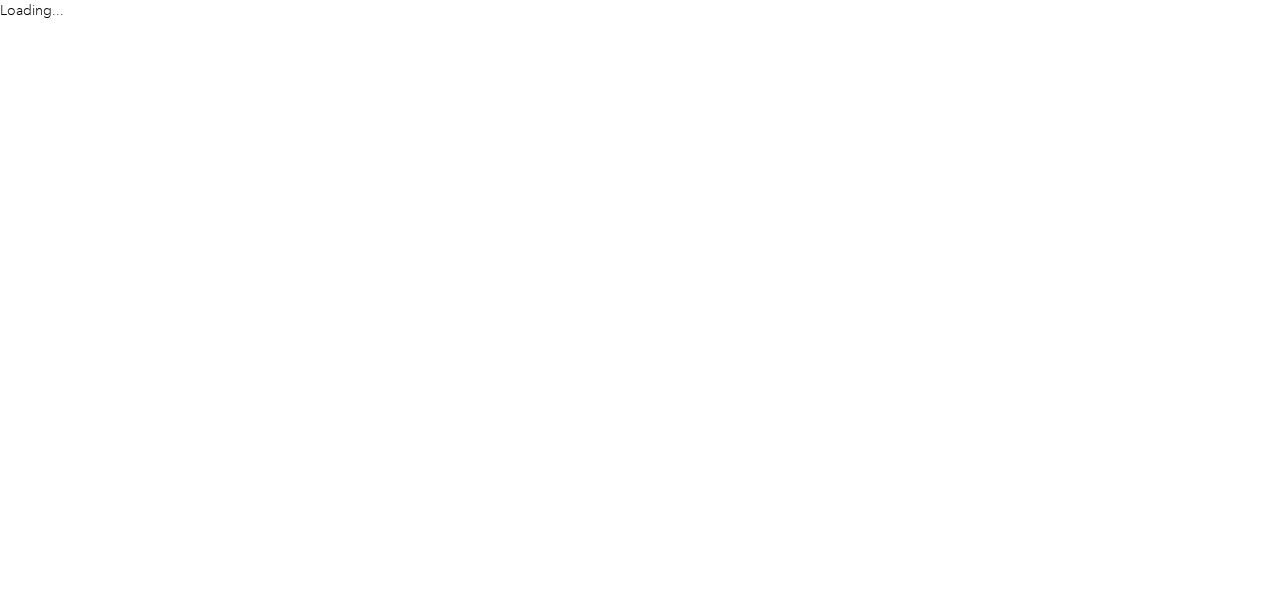 scroll, scrollTop: 0, scrollLeft: 0, axis: both 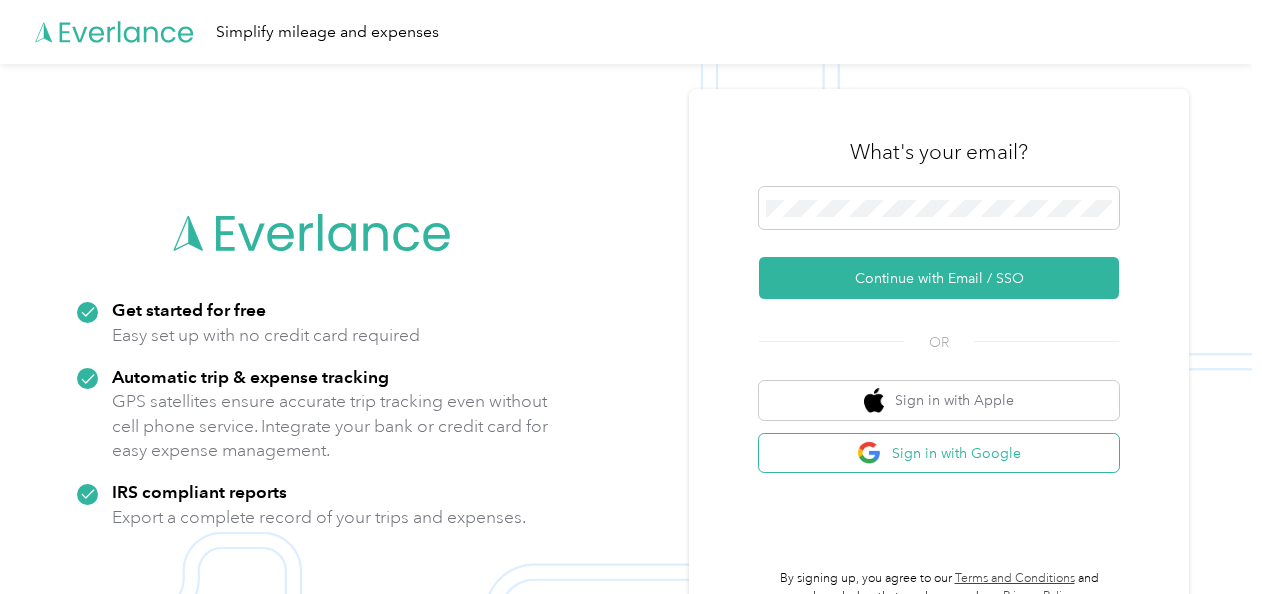 click on "Sign in with Google" at bounding box center [939, 453] 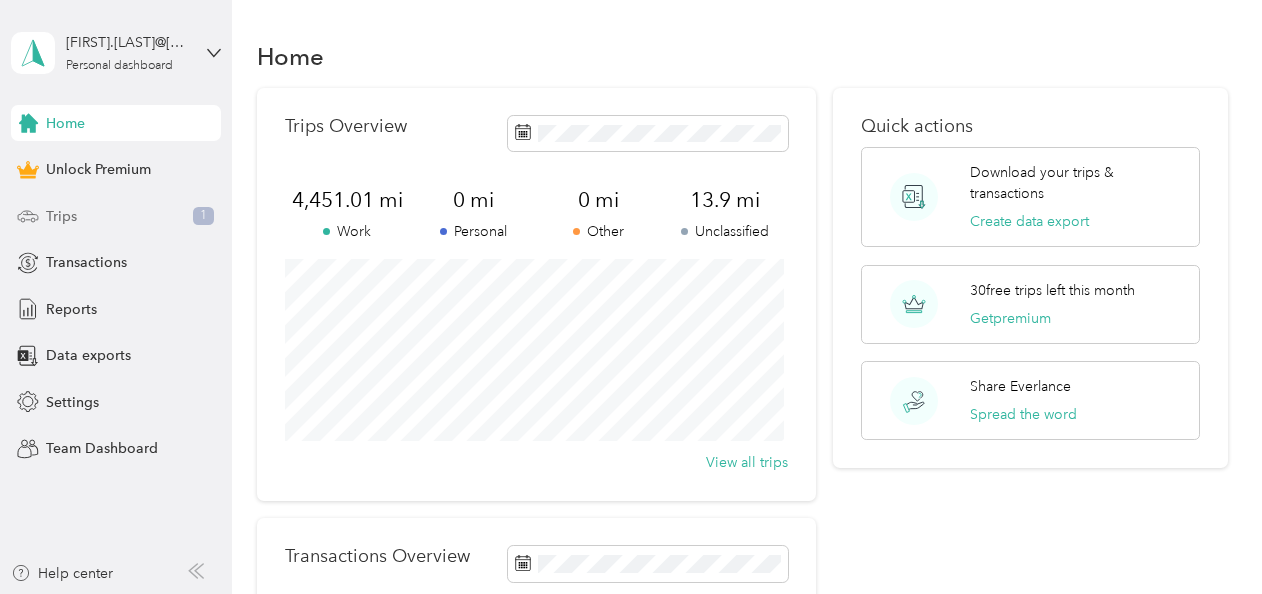 click on "Trips 1" at bounding box center [116, 216] 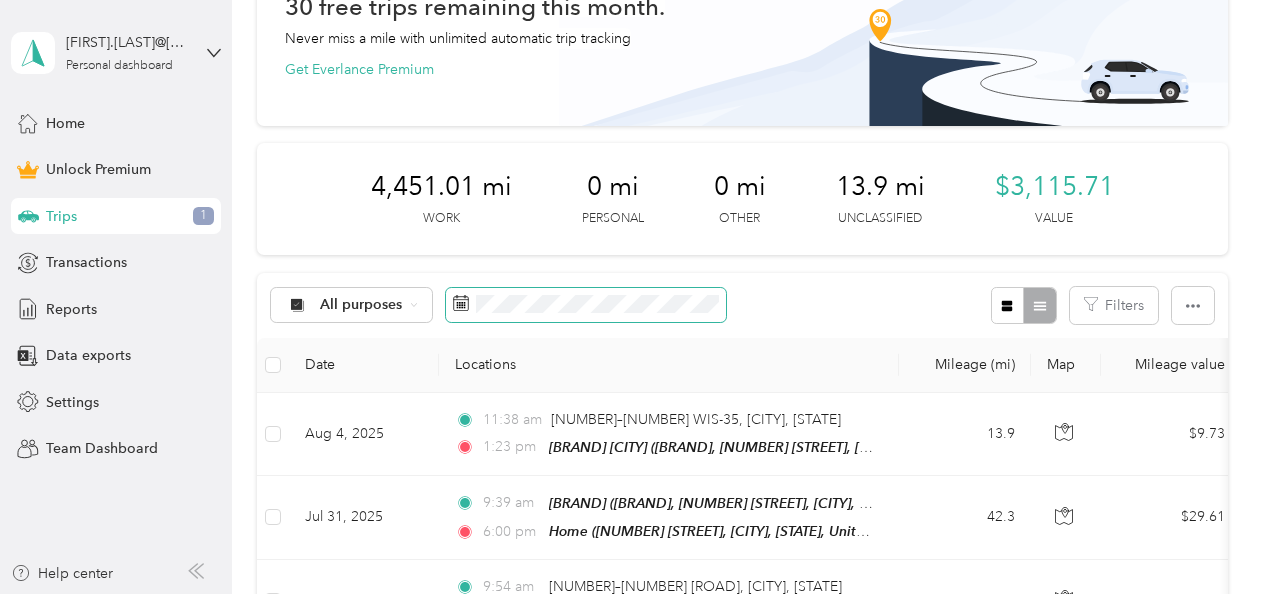 scroll, scrollTop: 0, scrollLeft: 0, axis: both 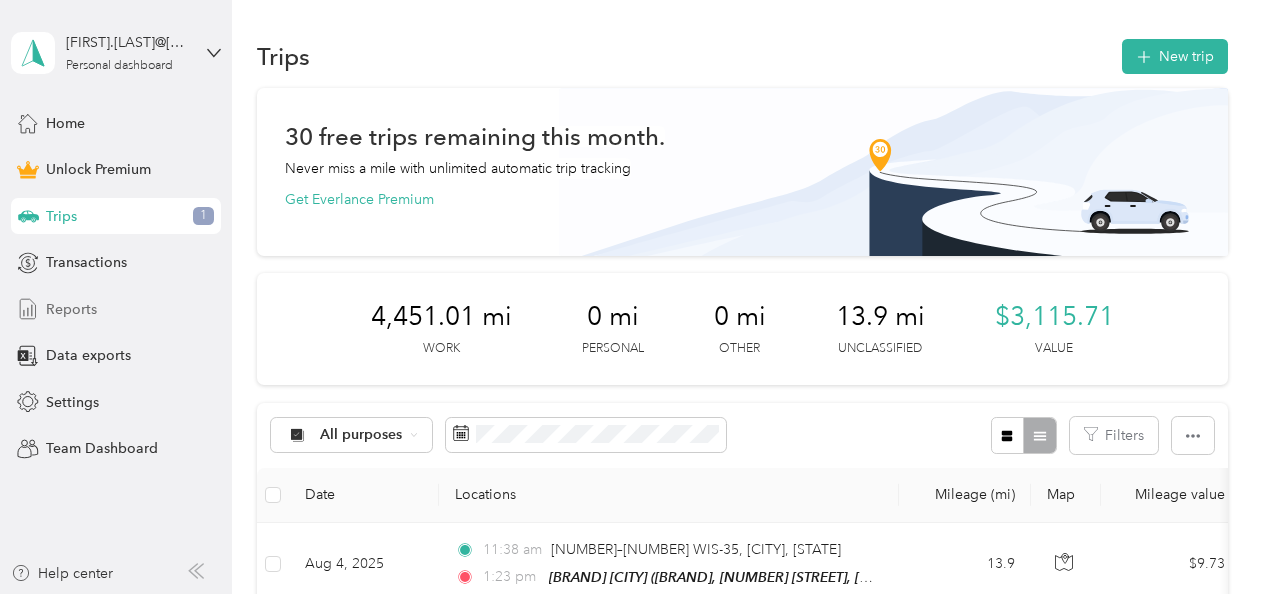 click on "Reports" at bounding box center (71, 309) 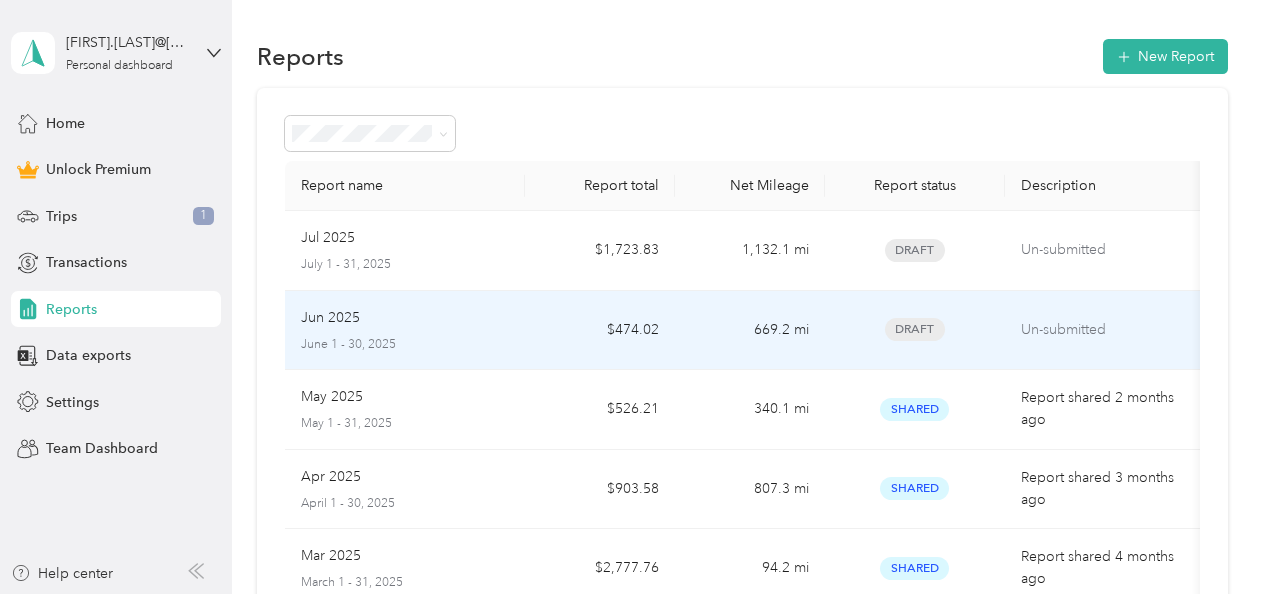 click on "Jun 2025 June 1 - 30, 2025" at bounding box center (405, 330) 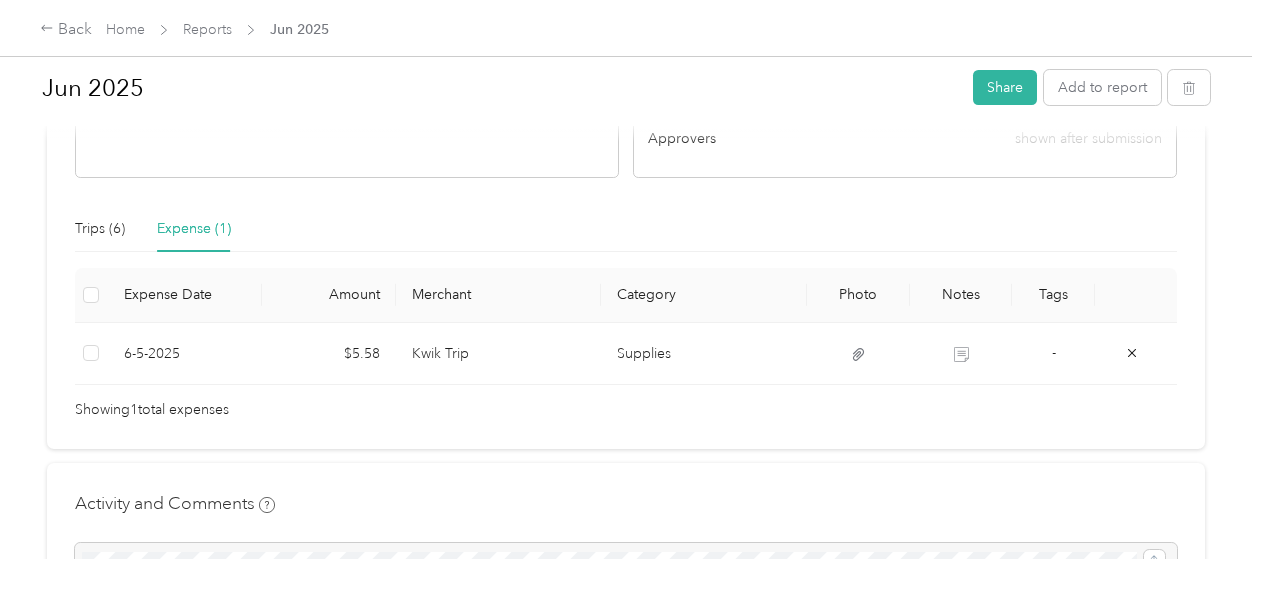 scroll, scrollTop: 395, scrollLeft: 0, axis: vertical 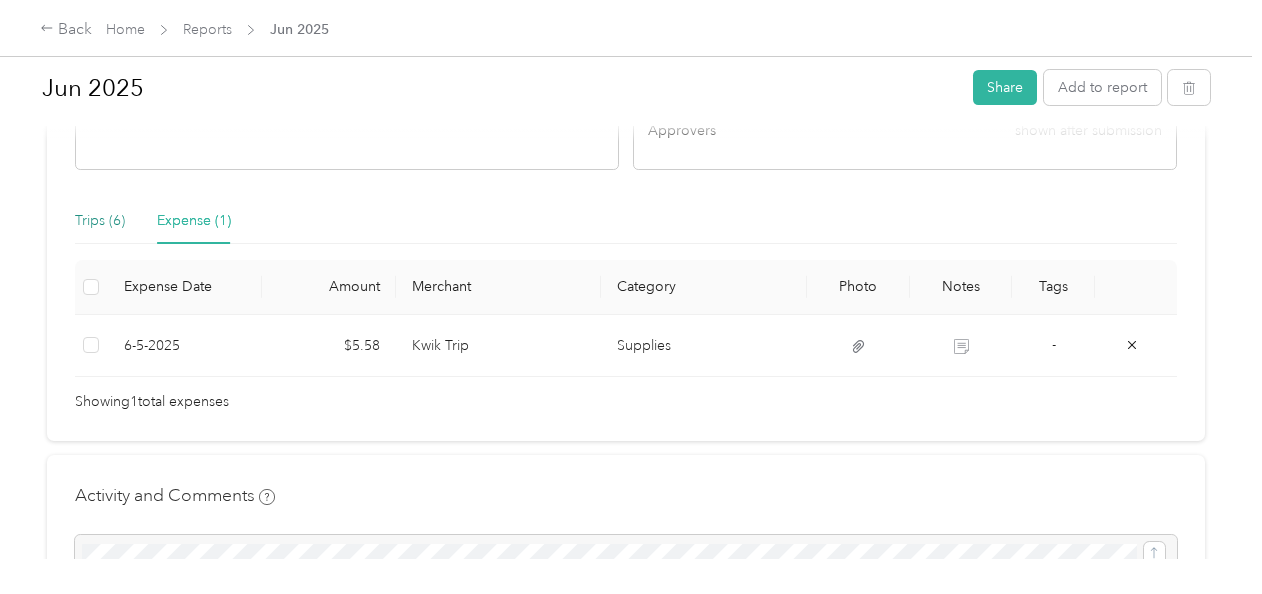 click on "Trips (6)" at bounding box center [100, 221] 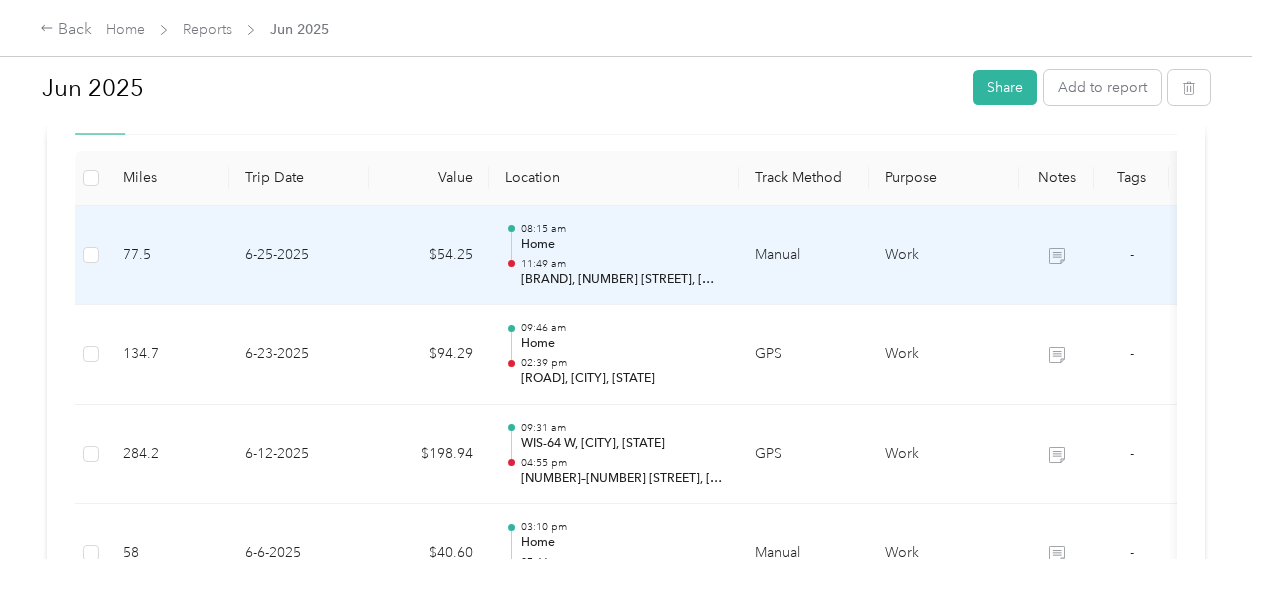 scroll, scrollTop: 506, scrollLeft: 0, axis: vertical 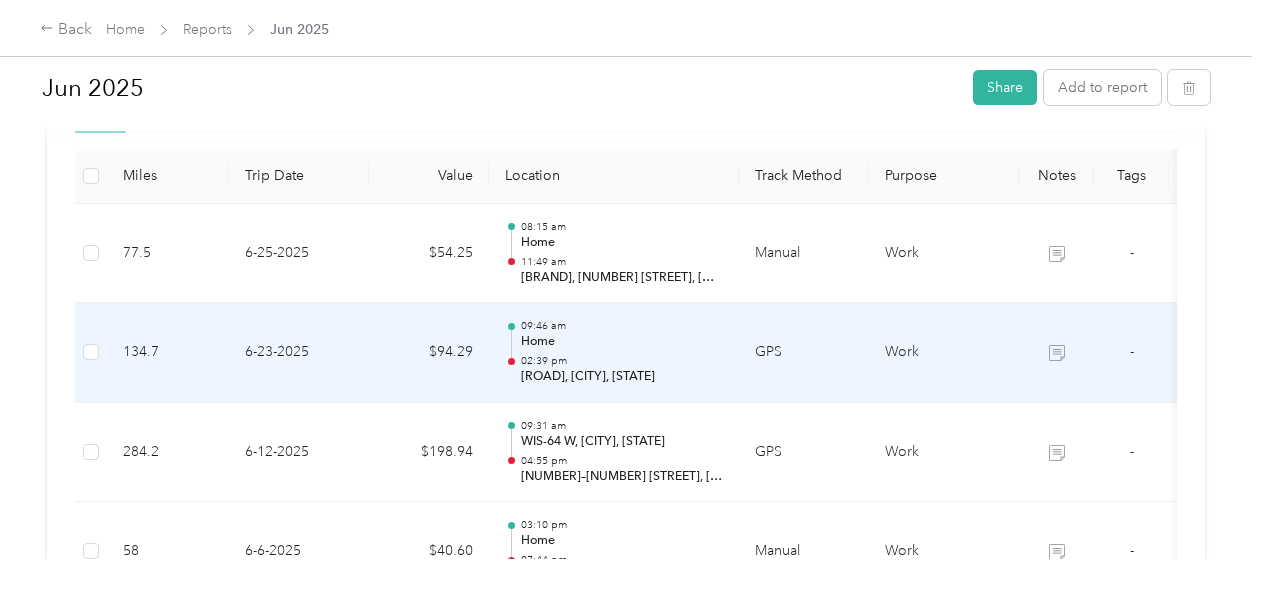 click on "[ROAD], [CITY], [STATE]" at bounding box center (622, 377) 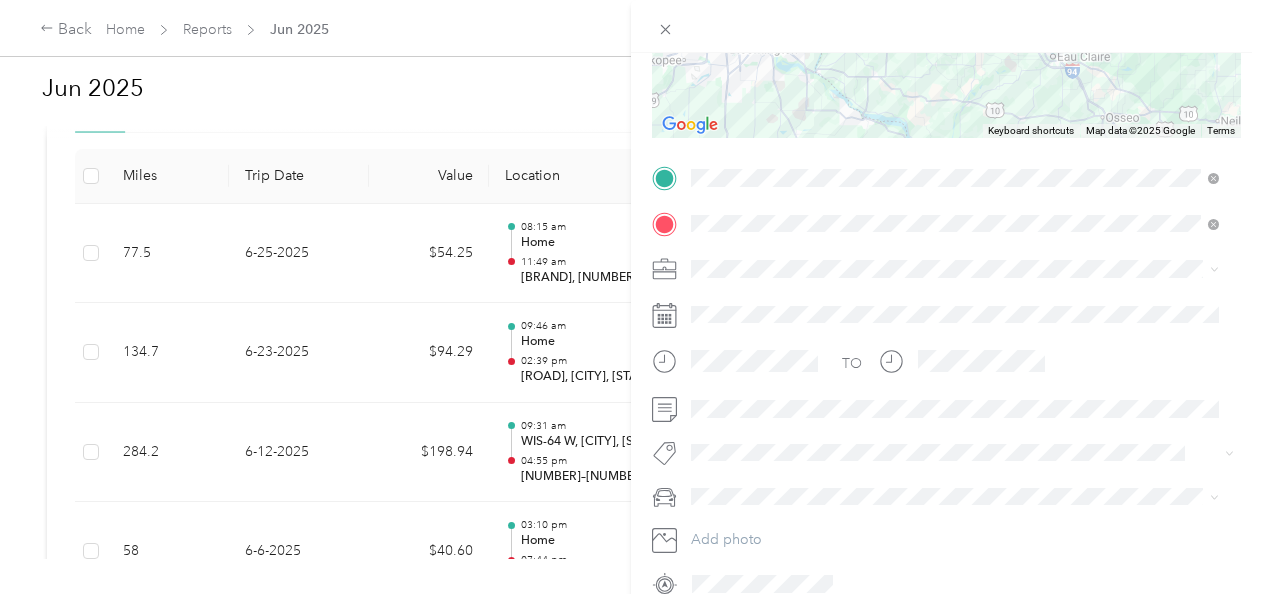 scroll, scrollTop: 317, scrollLeft: 0, axis: vertical 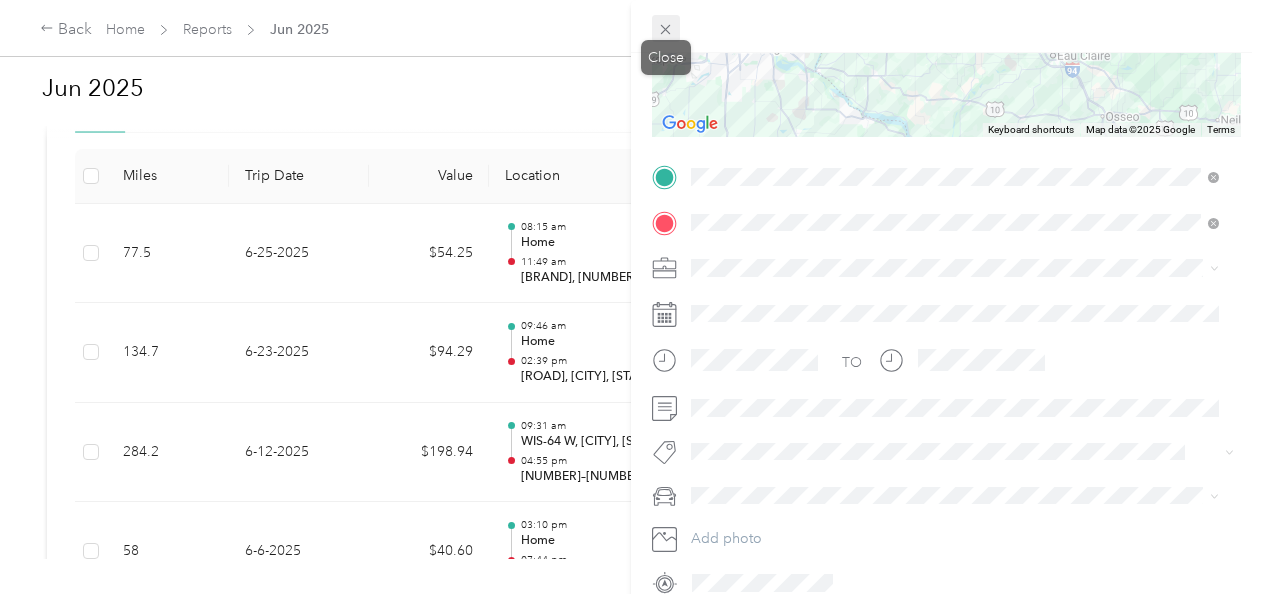 click 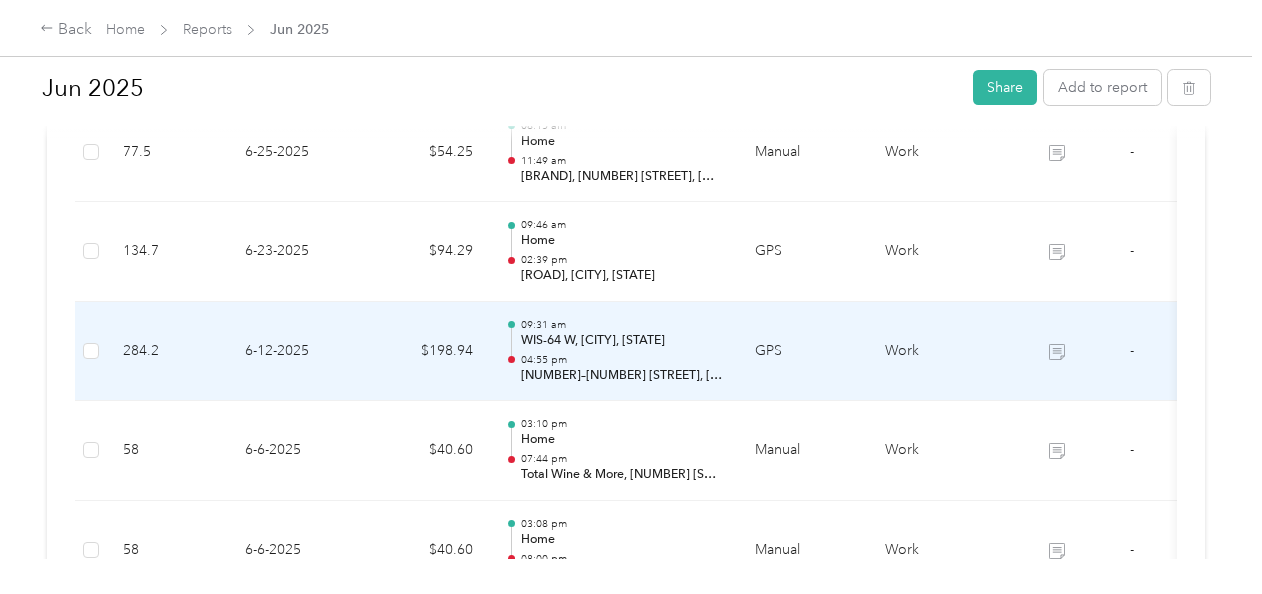 scroll, scrollTop: 645, scrollLeft: 0, axis: vertical 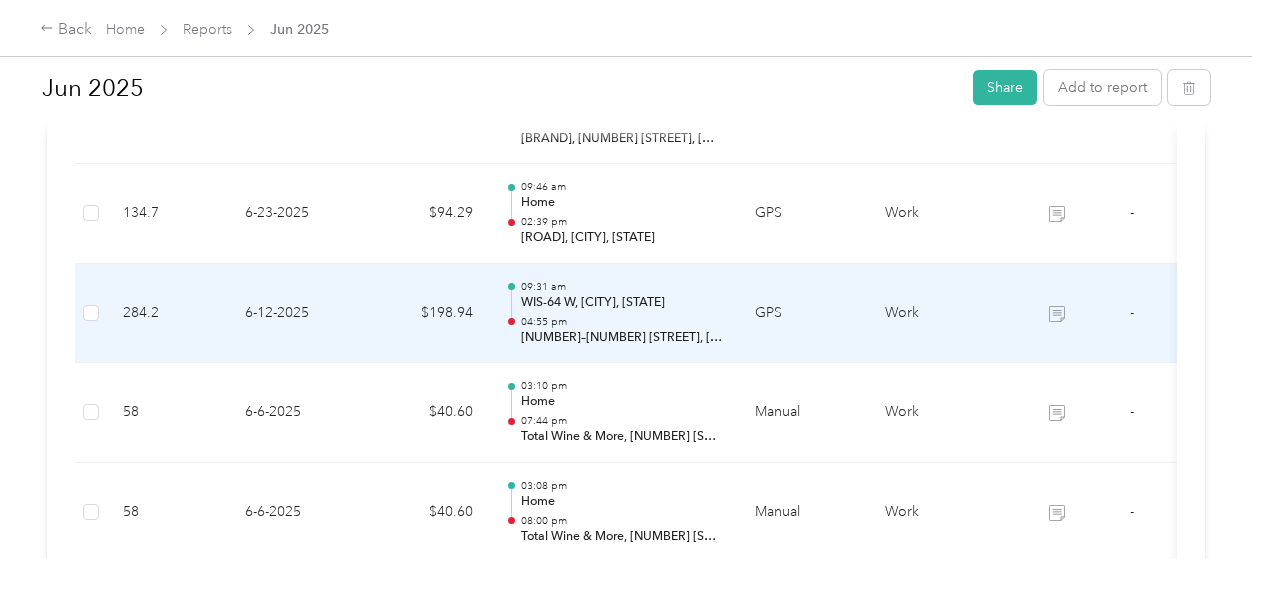 click on "[TIME] [ROAD], [CITY] [TIME] [NUMBER]–[NUMBER] [STREET], [CITY], [STATE]" at bounding box center [622, 313] 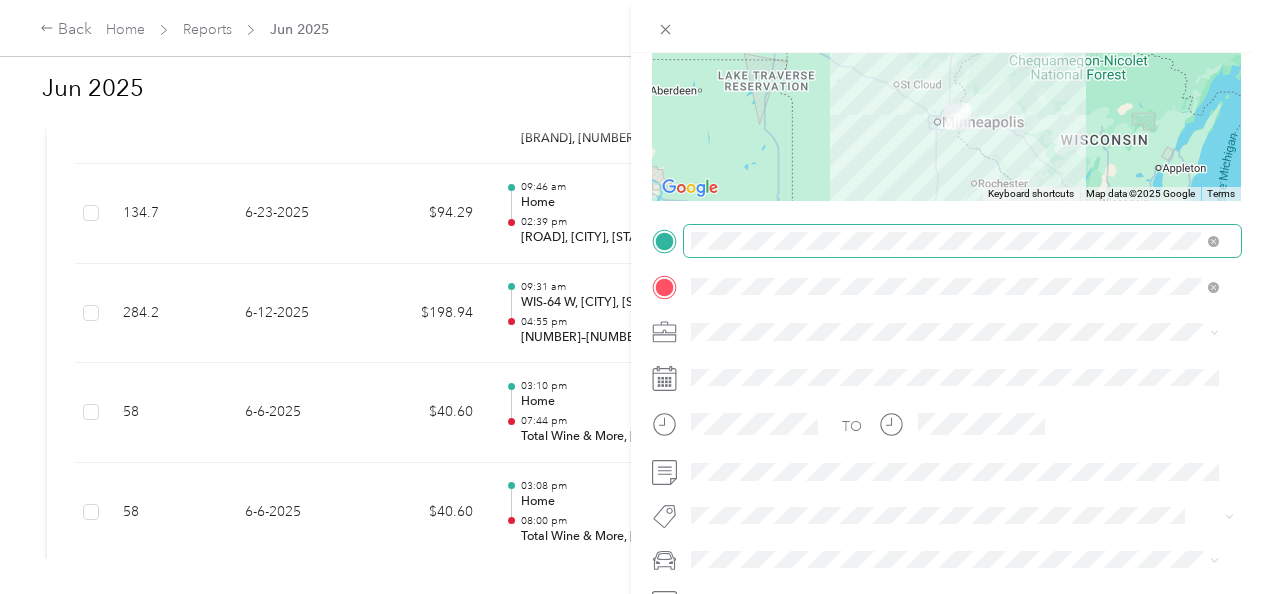 scroll, scrollTop: 254, scrollLeft: 0, axis: vertical 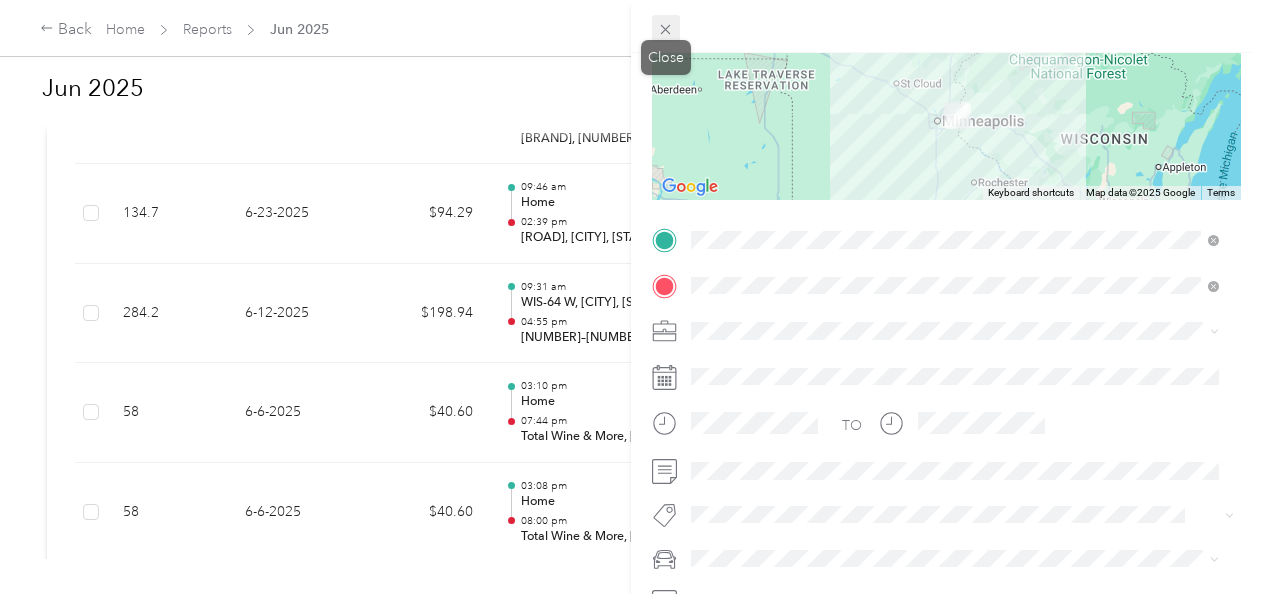 click 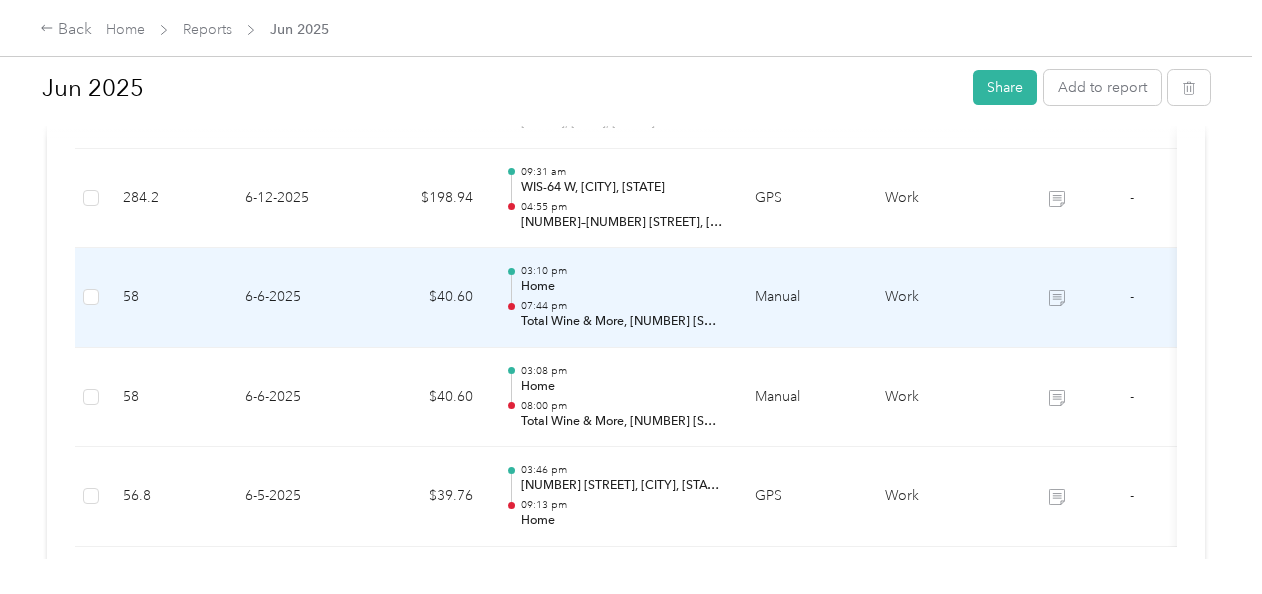 scroll, scrollTop: 761, scrollLeft: 0, axis: vertical 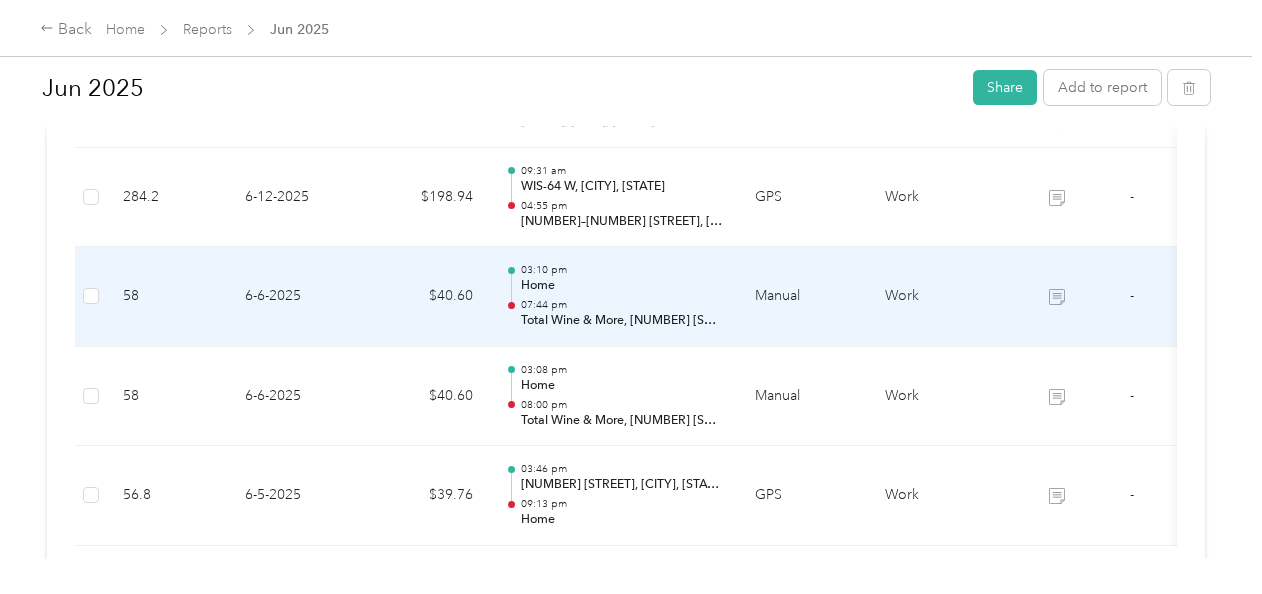 click on "[TIME] Home [TIME] Total Wine & More, [NUMBER] [STREET], [CITY], [STATE] [POSTAL_CODE], United States" at bounding box center (622, 296) 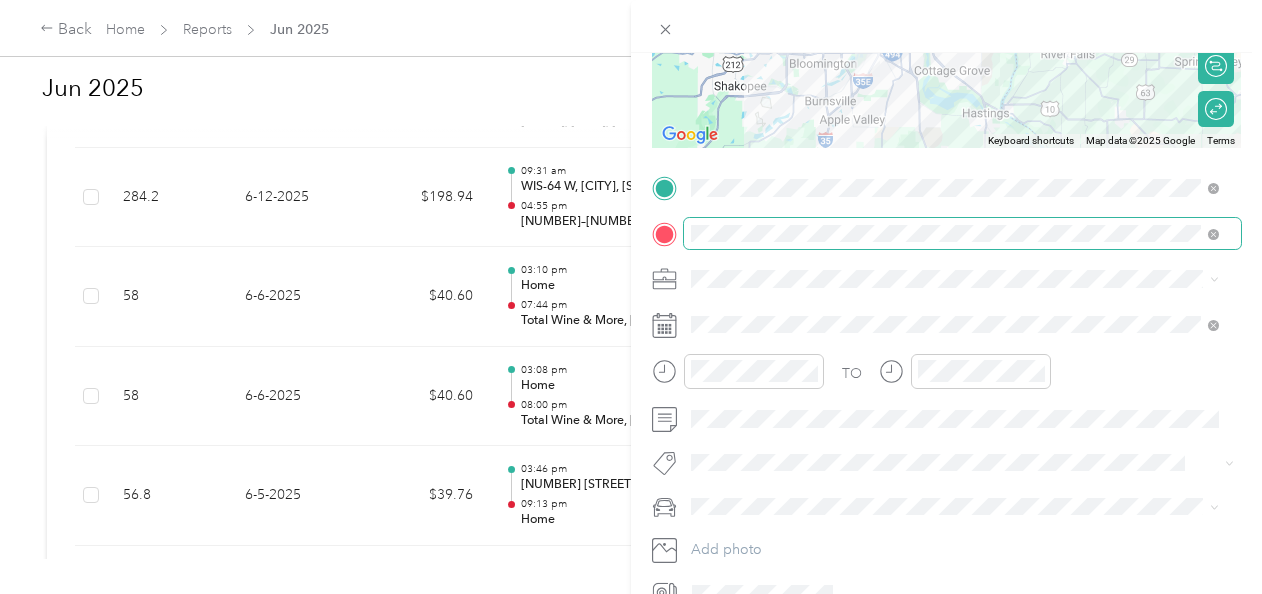 scroll, scrollTop: 308, scrollLeft: 0, axis: vertical 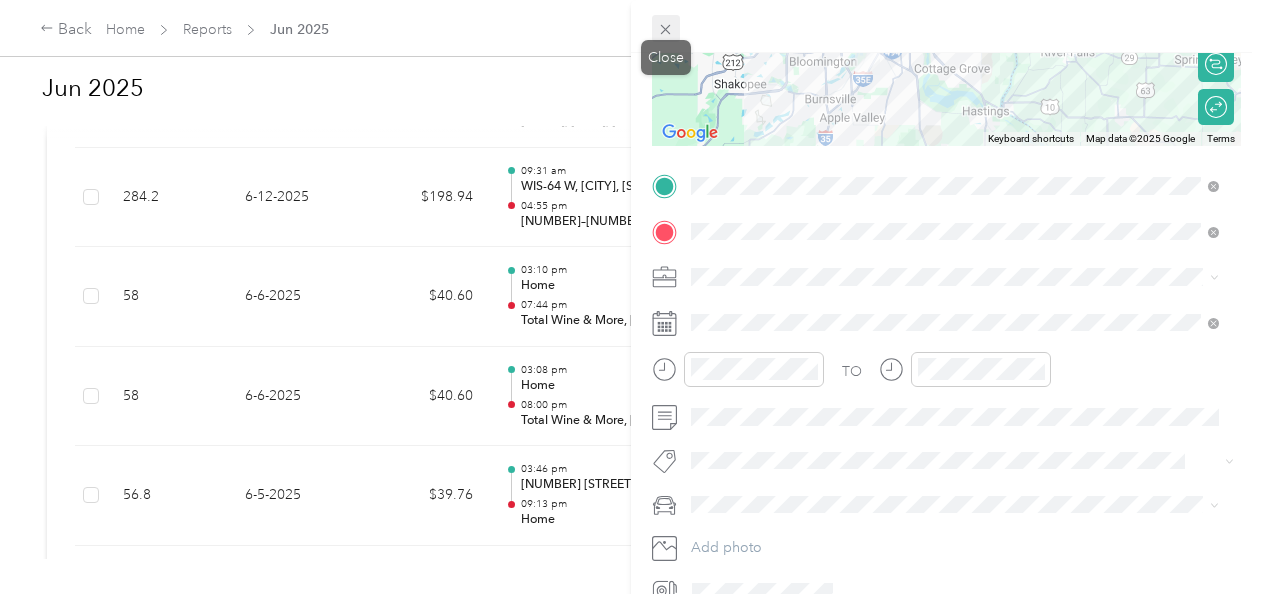 click 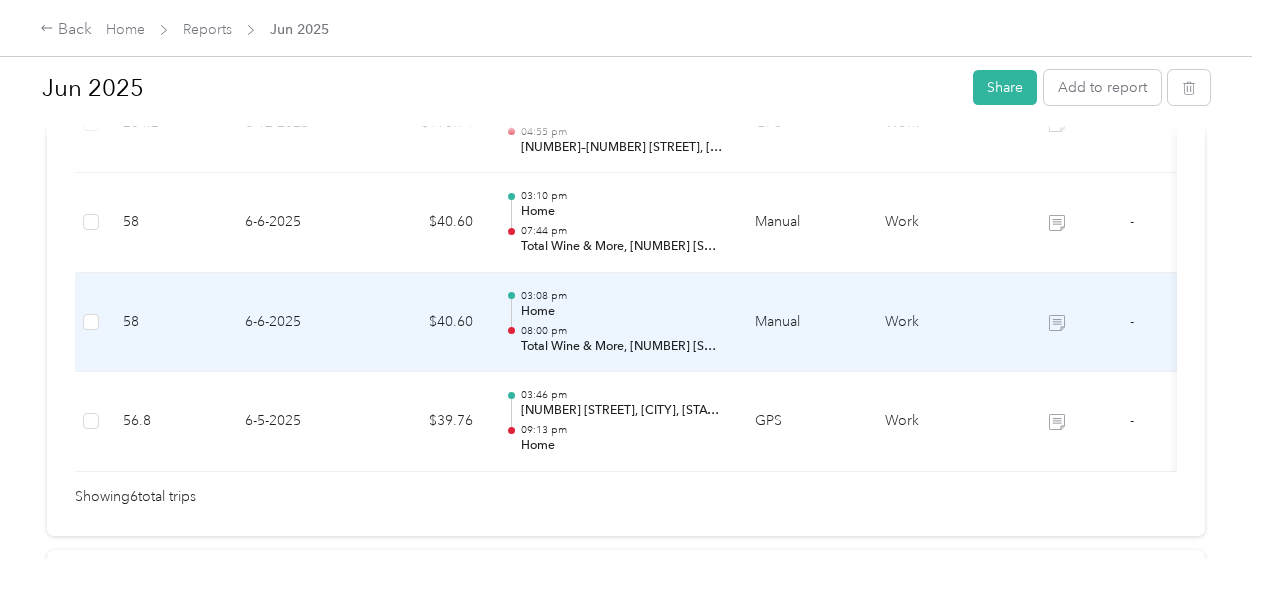 scroll, scrollTop: 836, scrollLeft: 0, axis: vertical 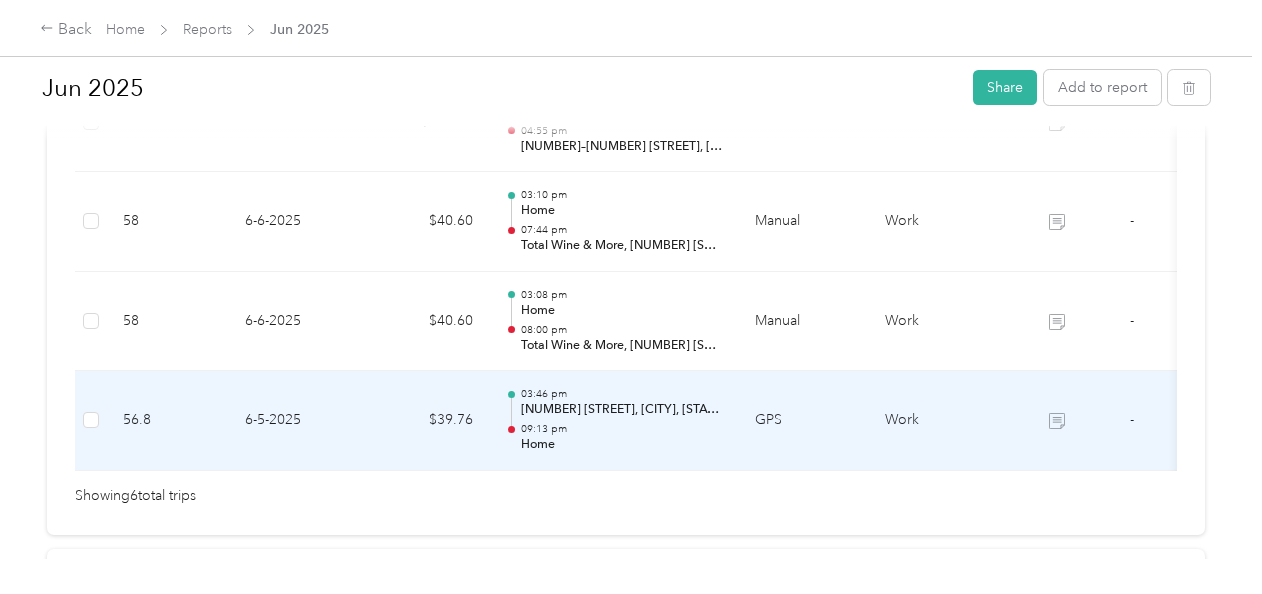 click on "Home" at bounding box center (622, 445) 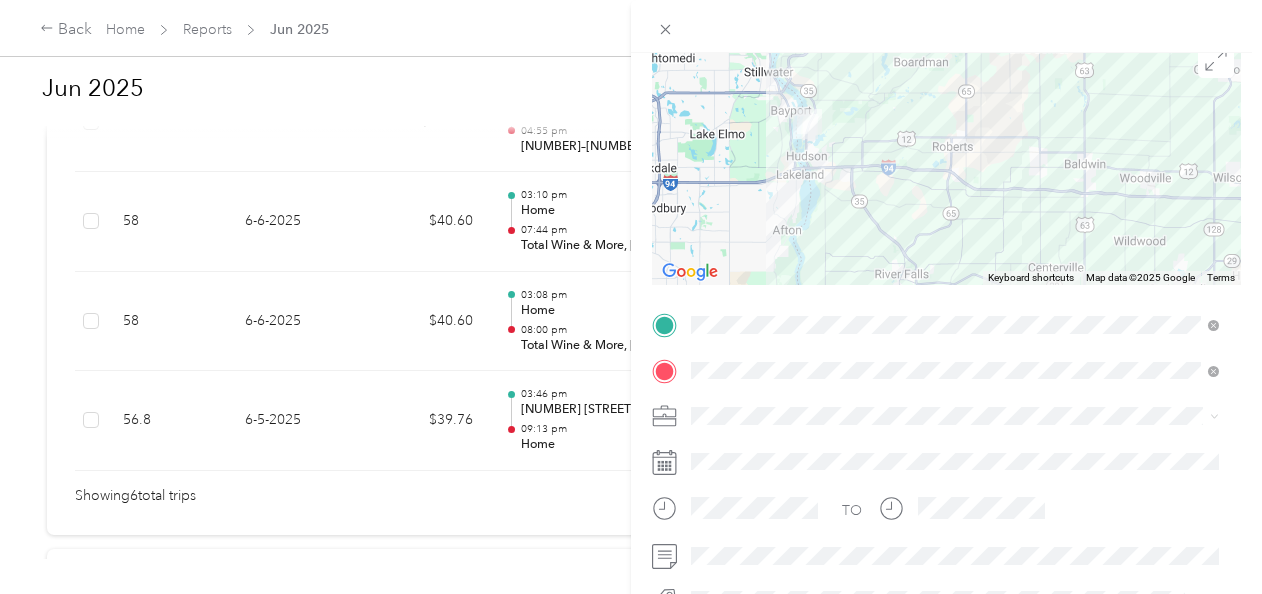scroll, scrollTop: 163, scrollLeft: 0, axis: vertical 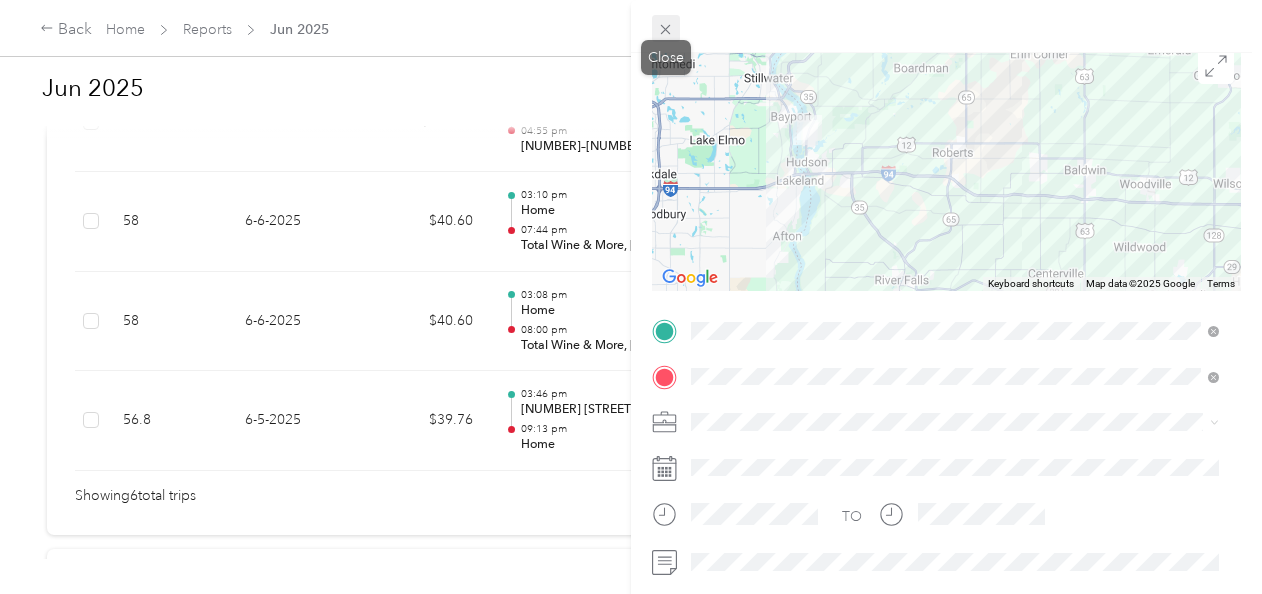 click 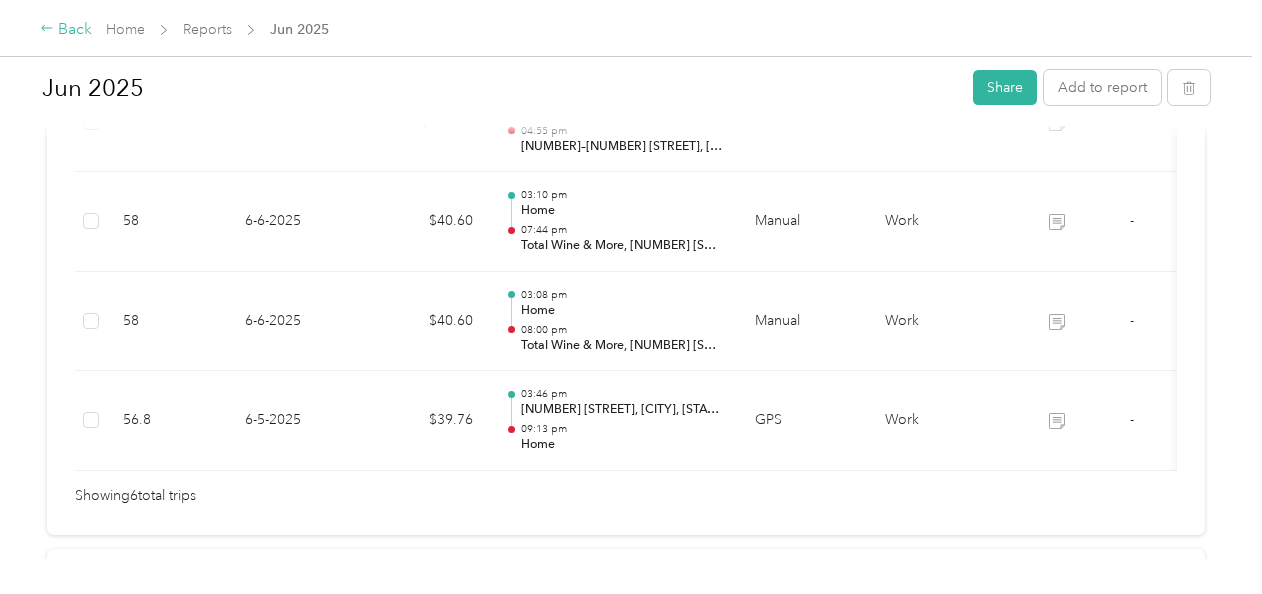 click on "Back" at bounding box center (66, 30) 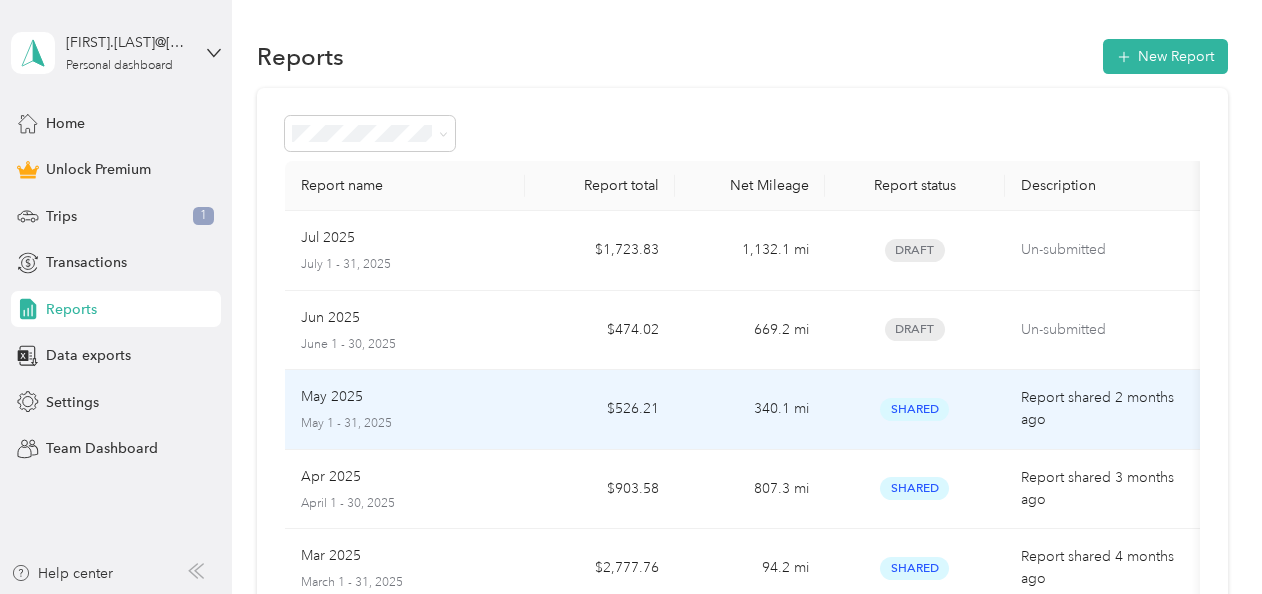 click on "[MONTH] [YEAR] [MONTH] - 31, [YEAR]" at bounding box center (405, 409) 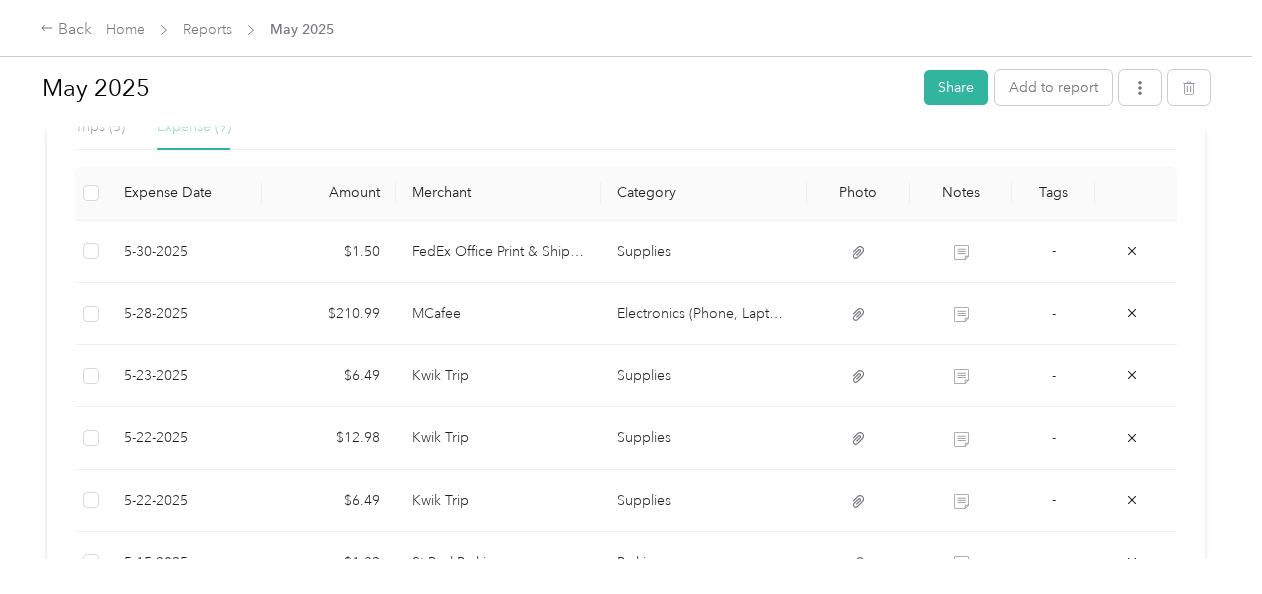 scroll, scrollTop: 490, scrollLeft: 0, axis: vertical 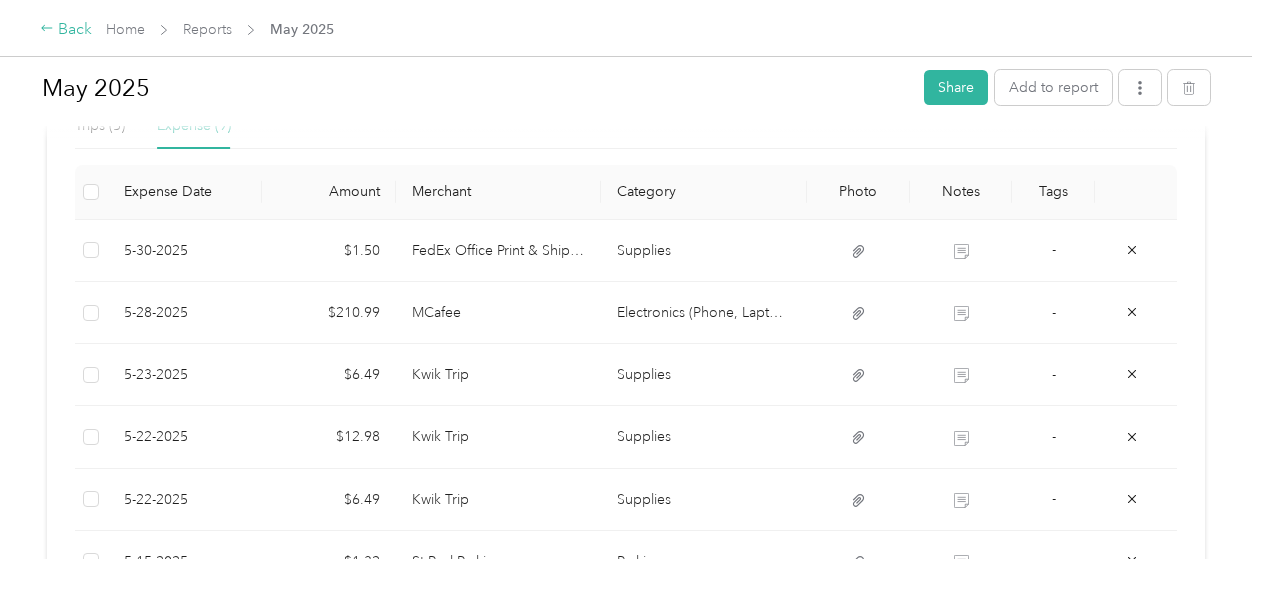 click on "Back" at bounding box center [66, 30] 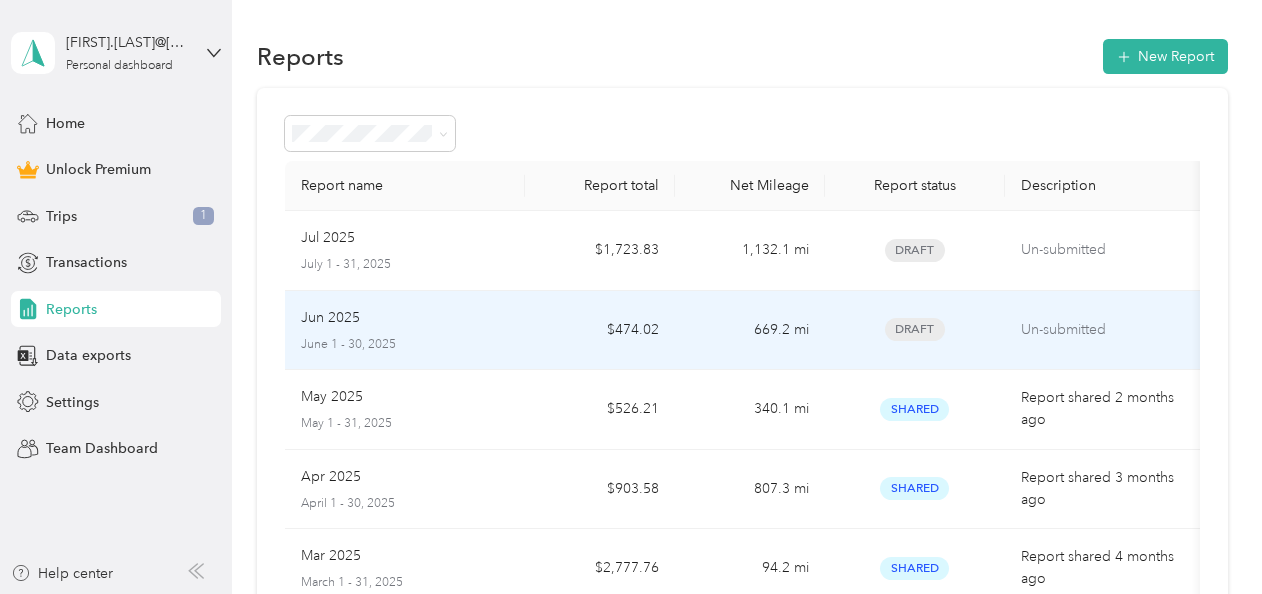 click on "Un-submitted" at bounding box center (1105, 330) 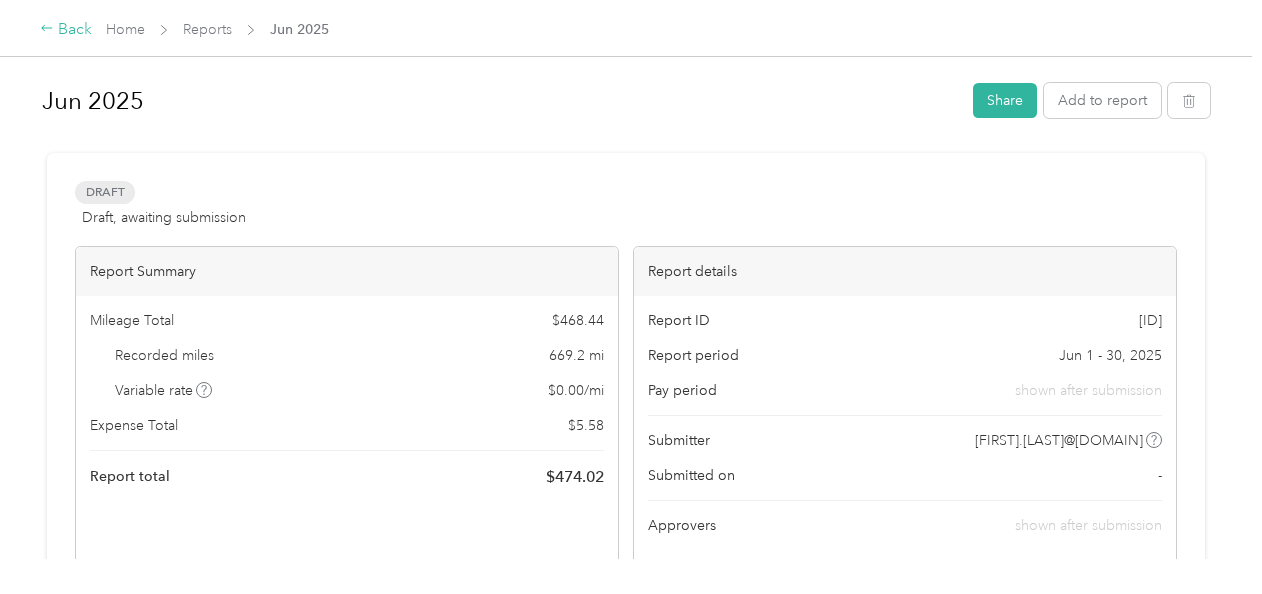 click 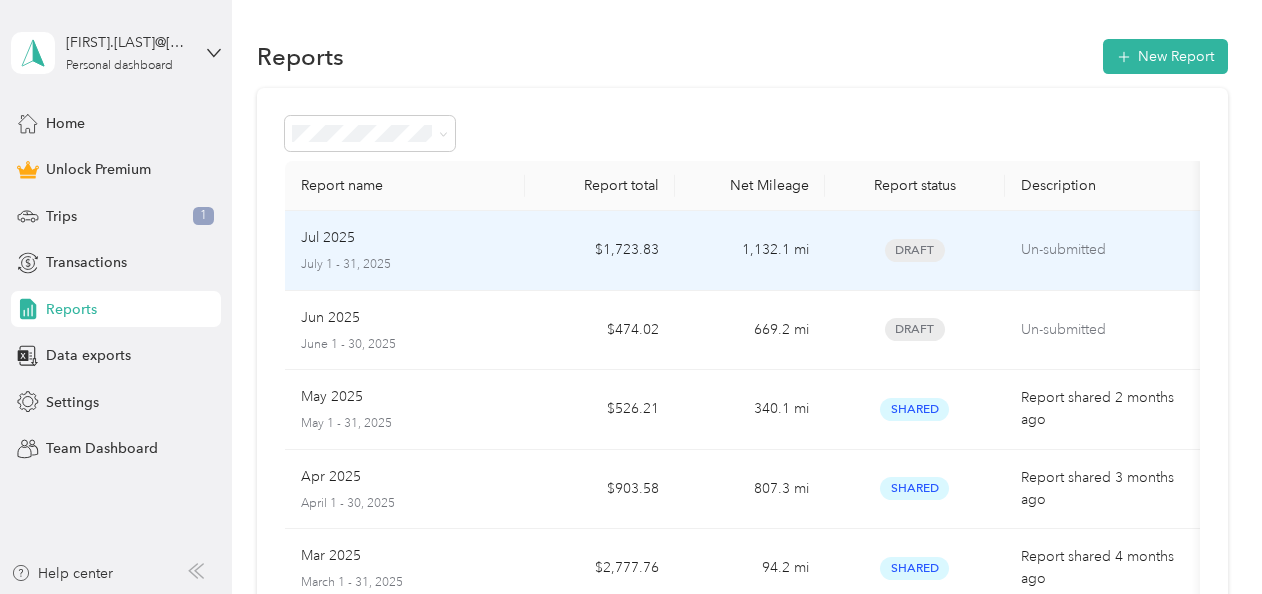 click on "$1,723.83" at bounding box center [600, 251] 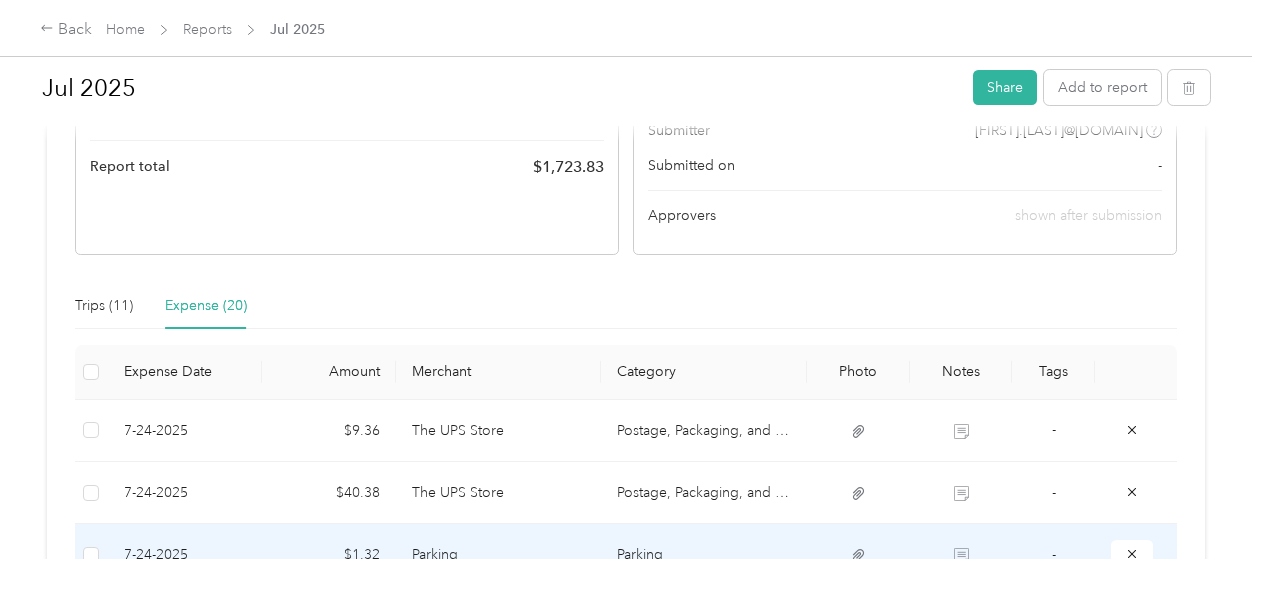 scroll, scrollTop: 103, scrollLeft: 0, axis: vertical 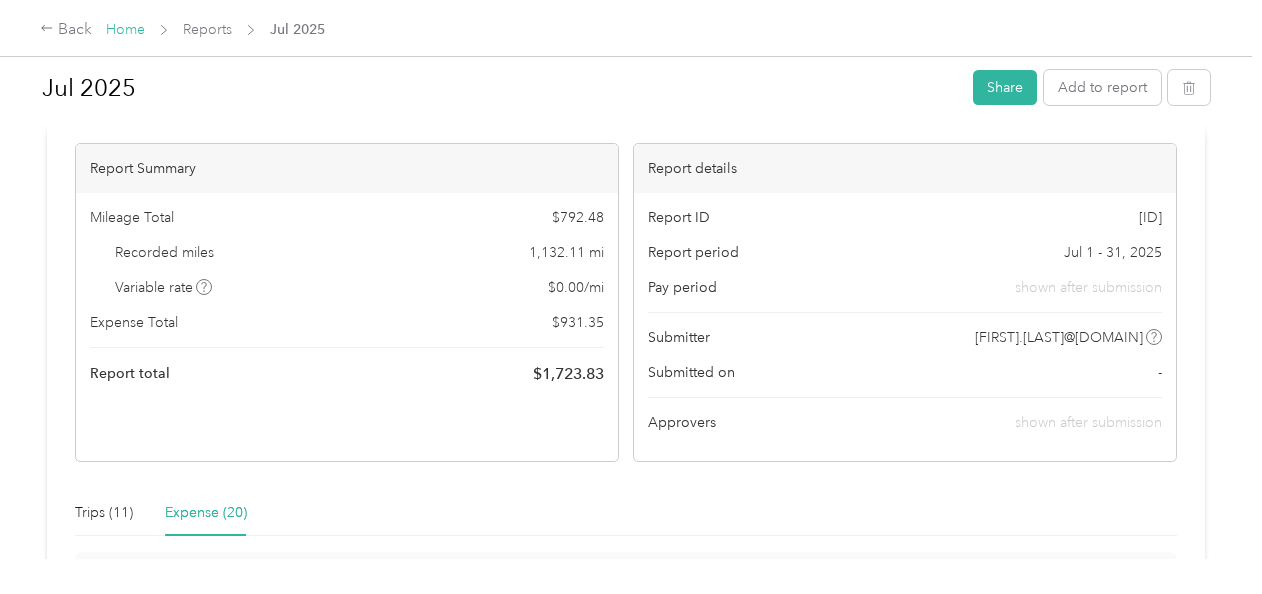 click on "Home" at bounding box center [125, 29] 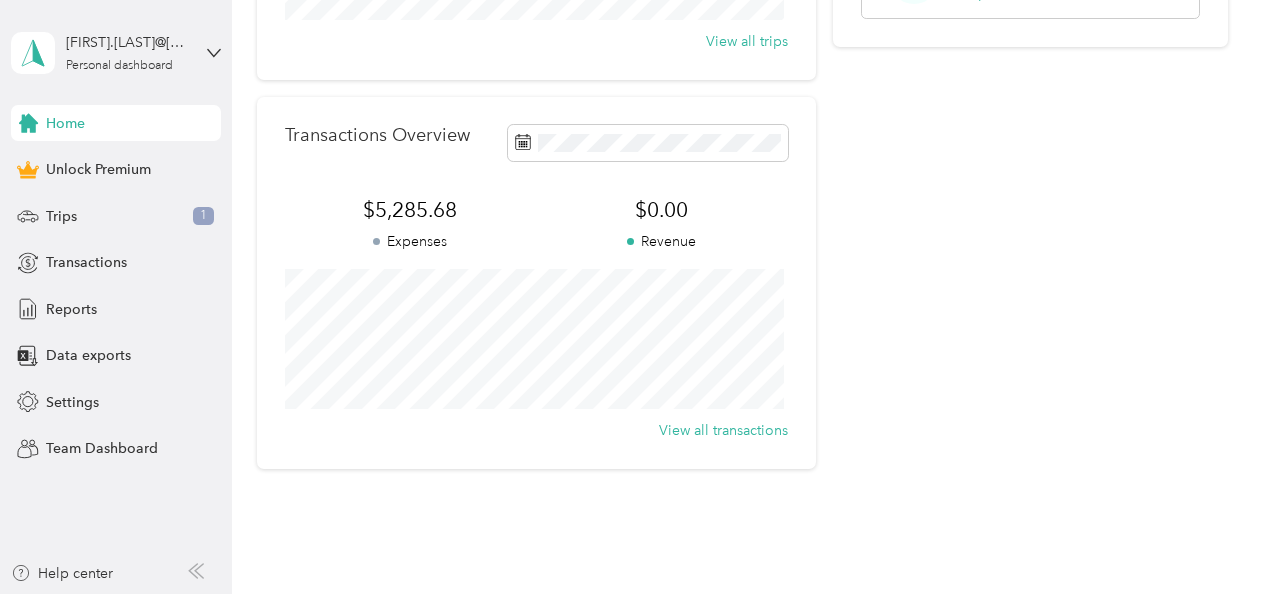 scroll, scrollTop: 0, scrollLeft: 0, axis: both 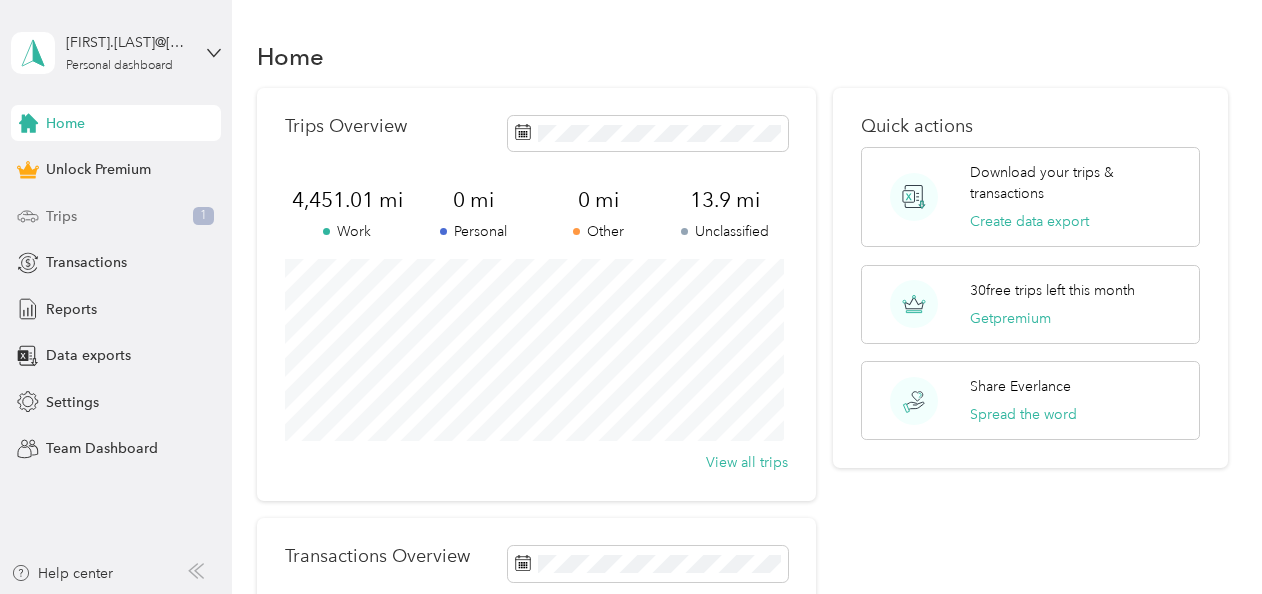 click on "Trips" at bounding box center (61, 216) 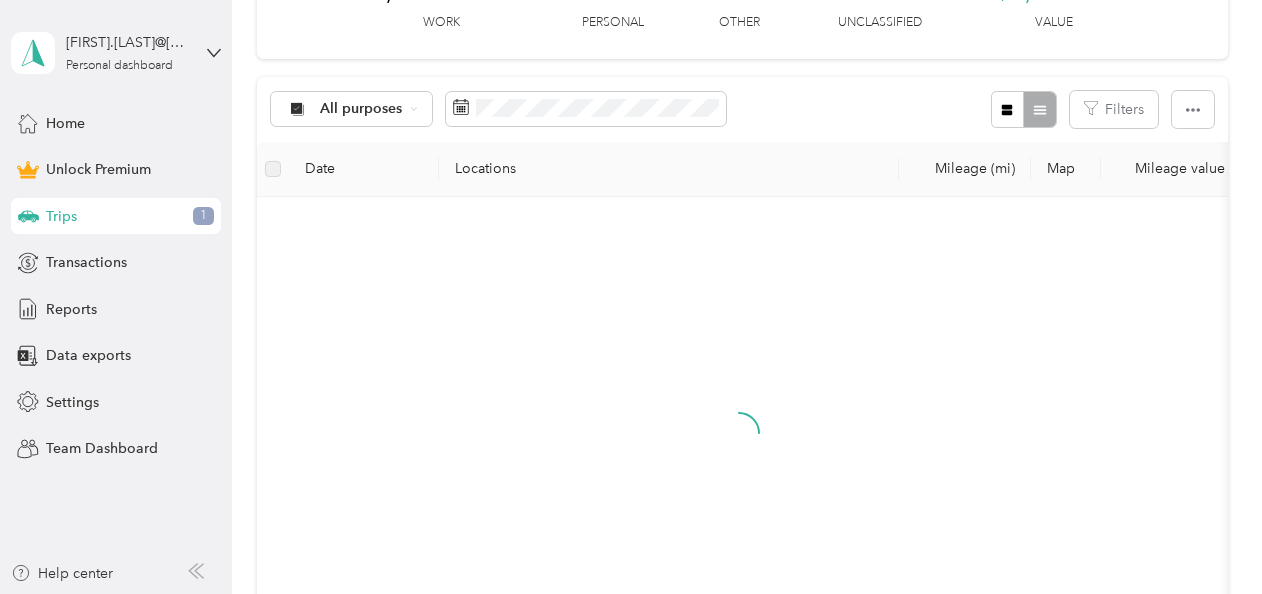 scroll, scrollTop: 340, scrollLeft: 0, axis: vertical 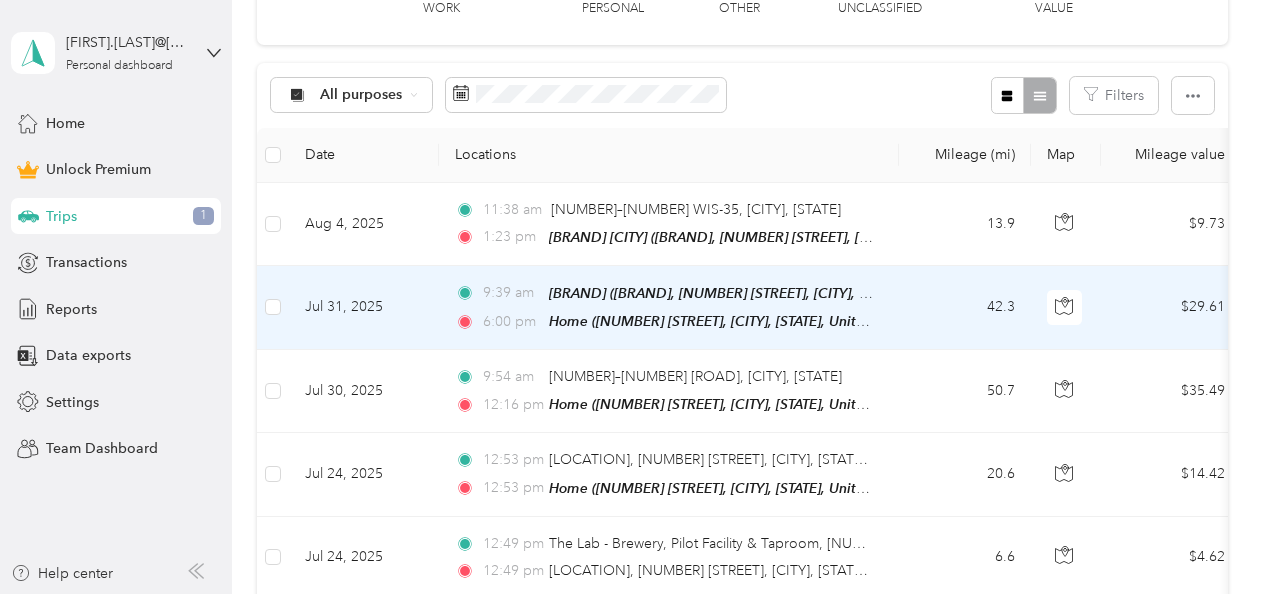 click on "42.3" at bounding box center (965, 308) 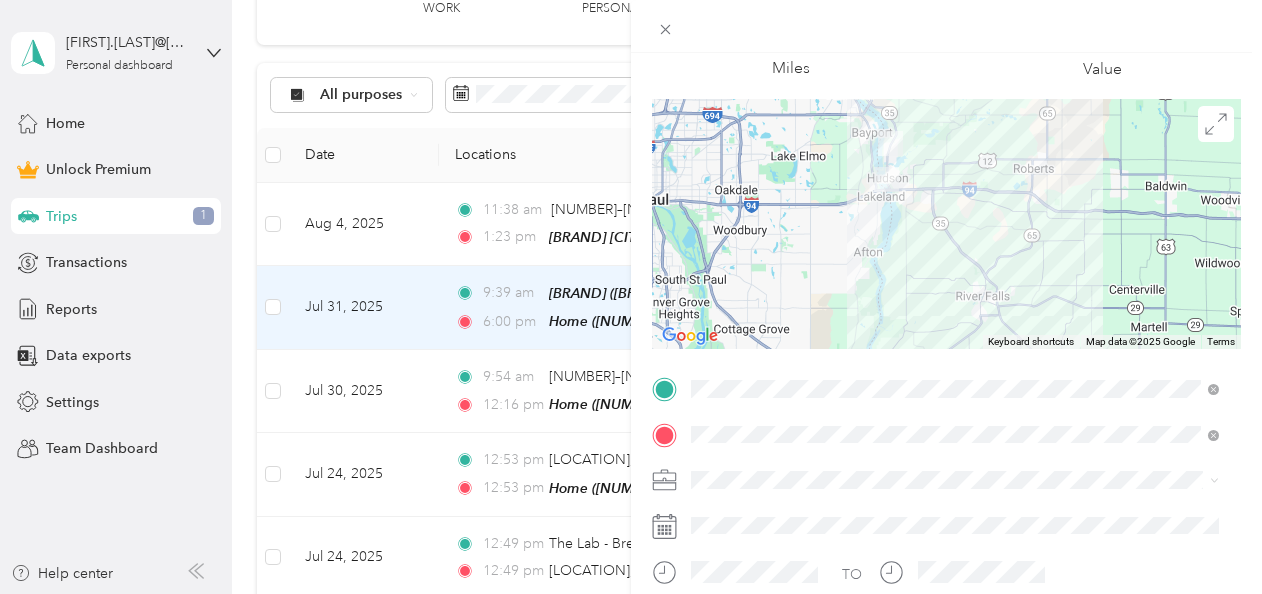 scroll, scrollTop: 0, scrollLeft: 0, axis: both 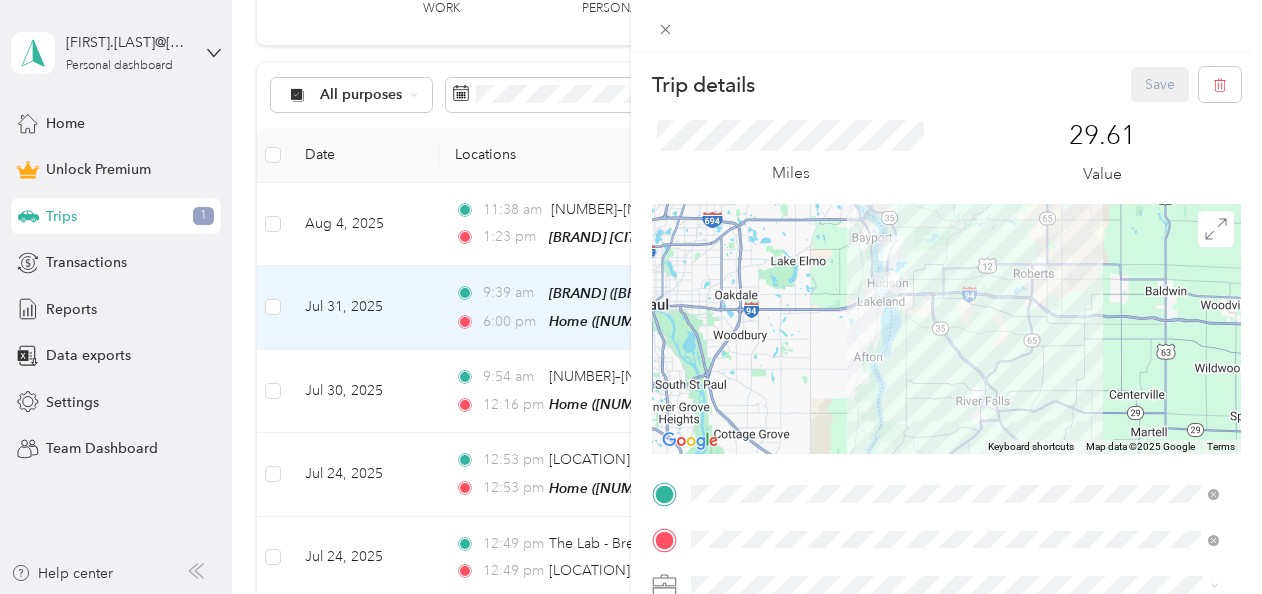click on "Trip details Save This trip cannot be edited because it is either under review, approved, or paid. Contact your Team Manager to edit it. Miles [NUMBER] Value To navigate the map with touch gestures double-tap and hold your finger on the map, then drag the map. ← Move left → Move right ↑ Move up ↓ Move down + Zoom in - Zoom out Home Jump left by 75% End Jump right by 75% Page Up Jump up by 75% Page Down Jump down by 75% Keyboard shortcuts Map Data Map data ©[YEAR] Google Map data ©[YEAR] [NUMBER] km Click to toggle between metric and imperial units Terms Report a map error TO Add photo" at bounding box center [631, 297] 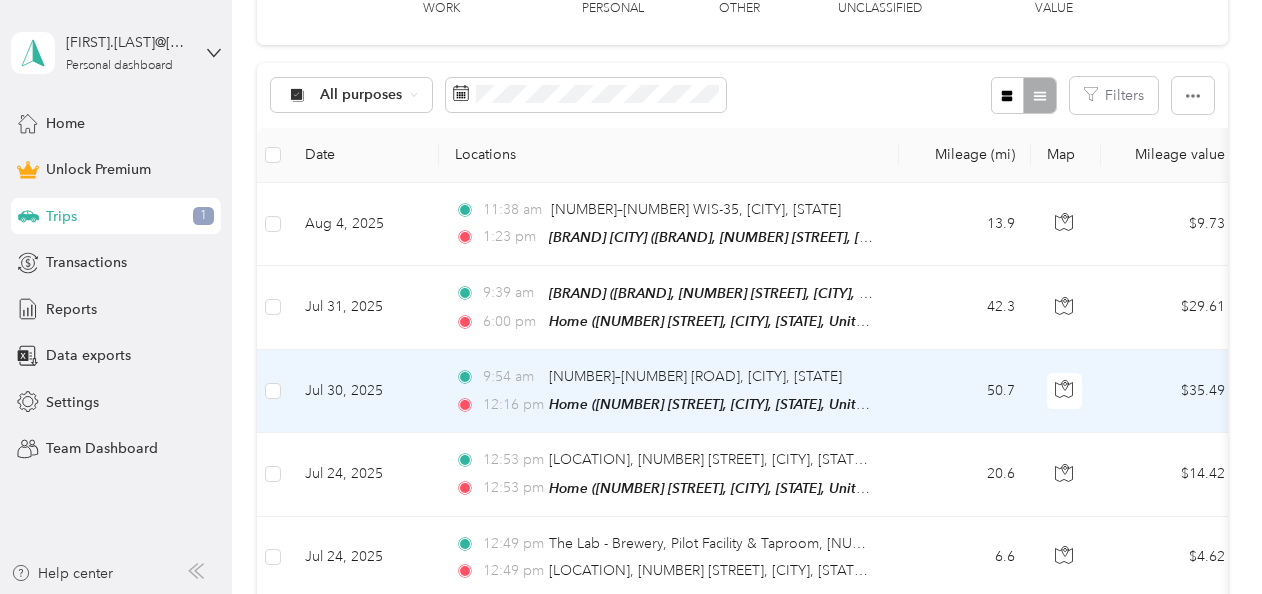 click on "50.7" at bounding box center [965, 391] 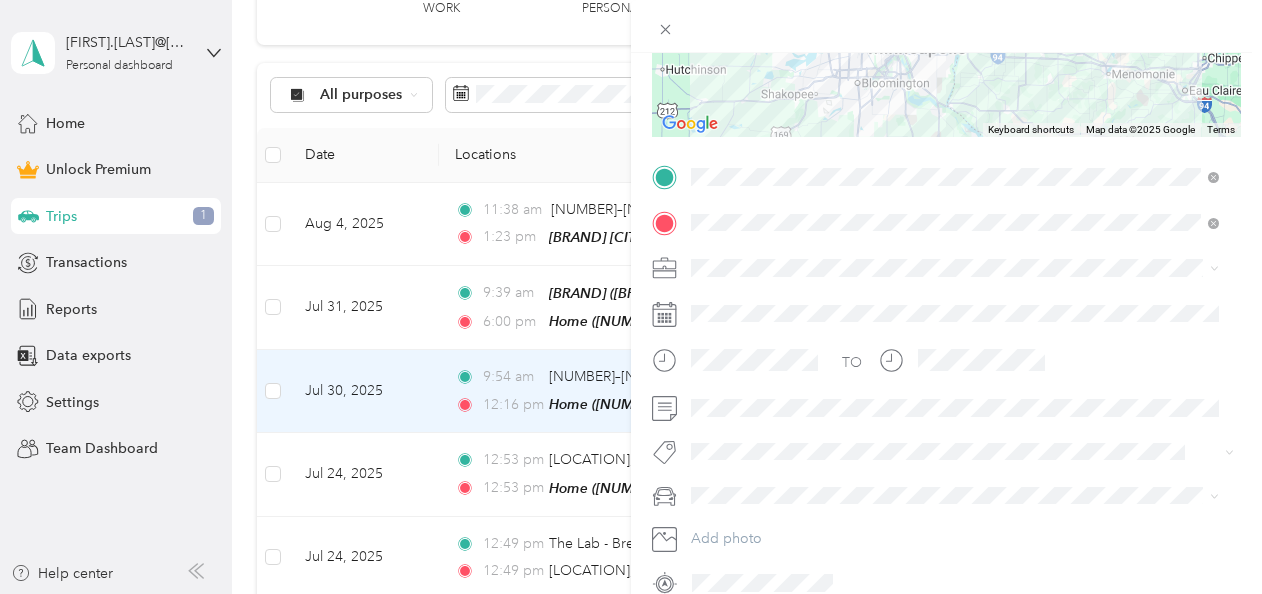 scroll, scrollTop: 319, scrollLeft: 0, axis: vertical 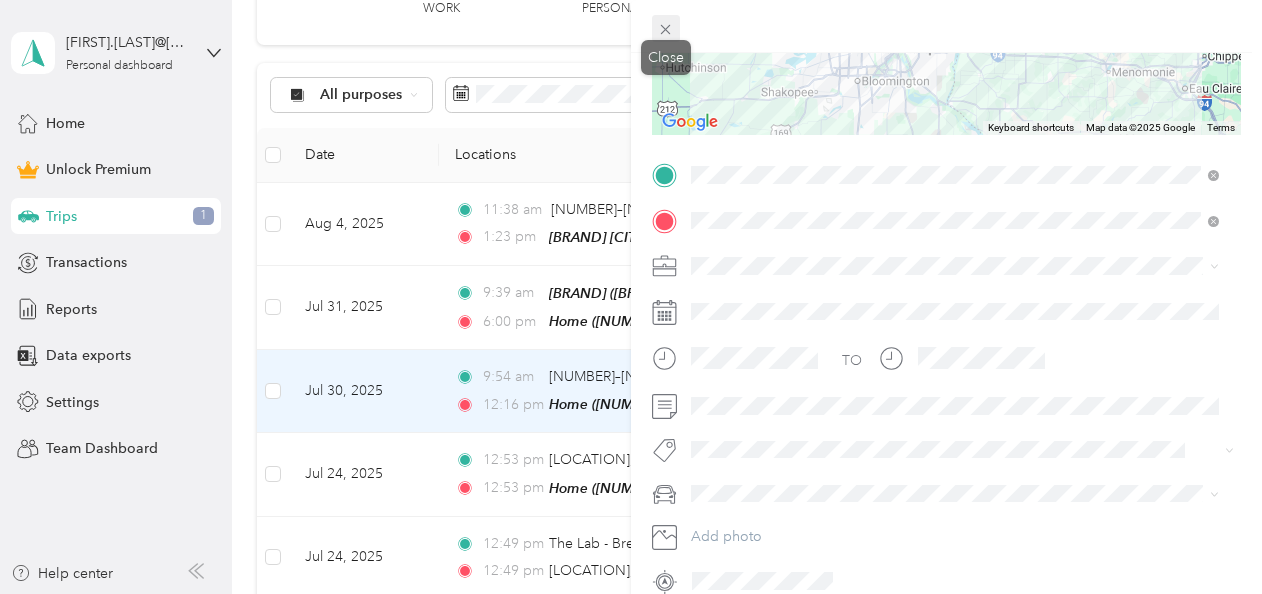 click 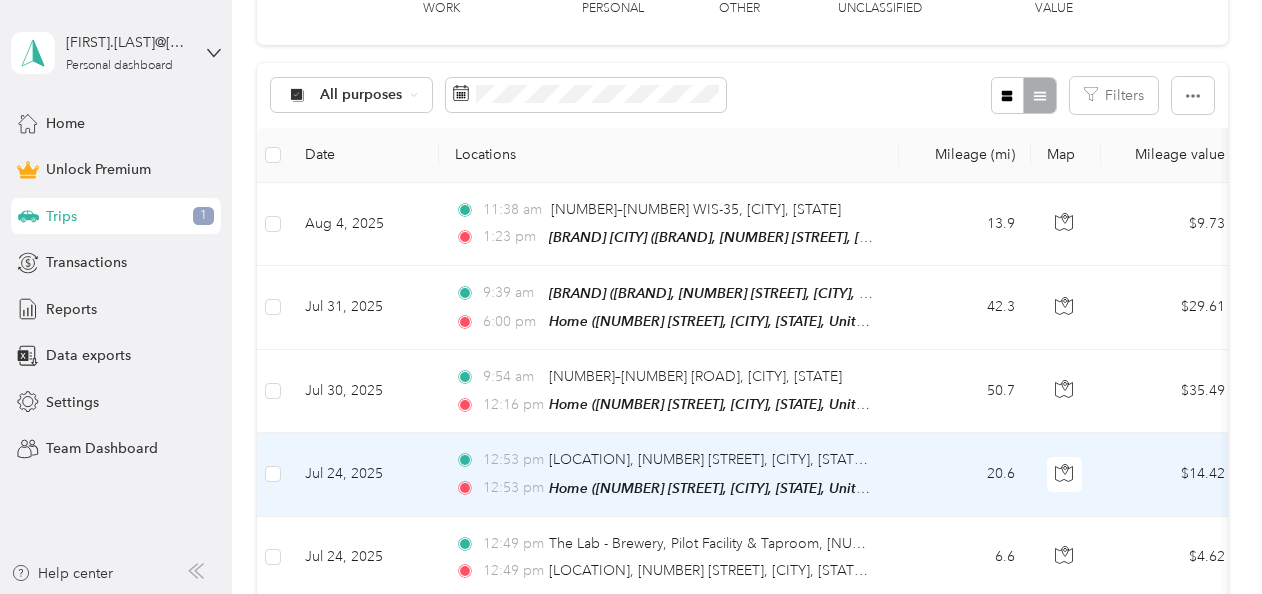 click on "Jul 24, 2025" at bounding box center [364, 474] 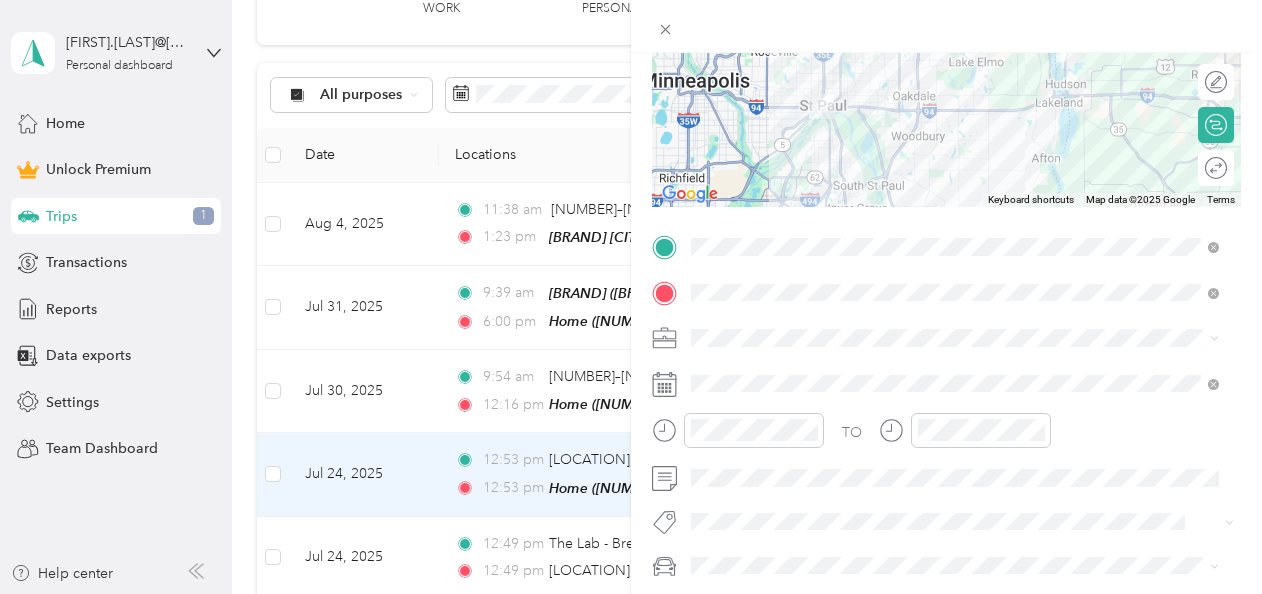 scroll, scrollTop: 249, scrollLeft: 0, axis: vertical 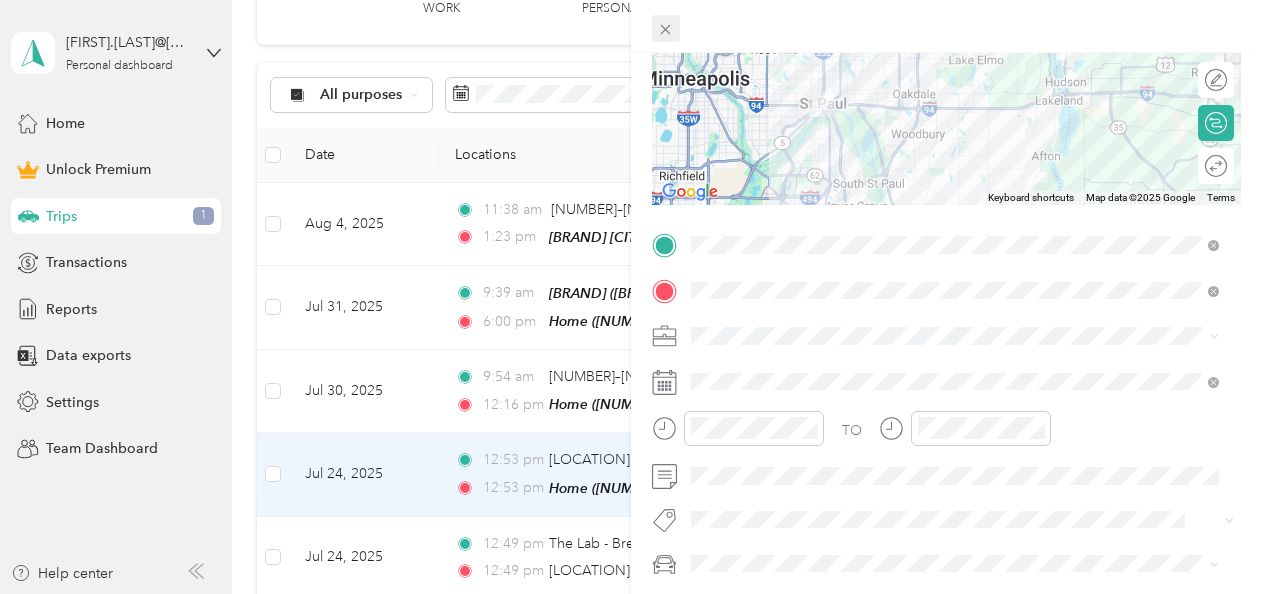 click 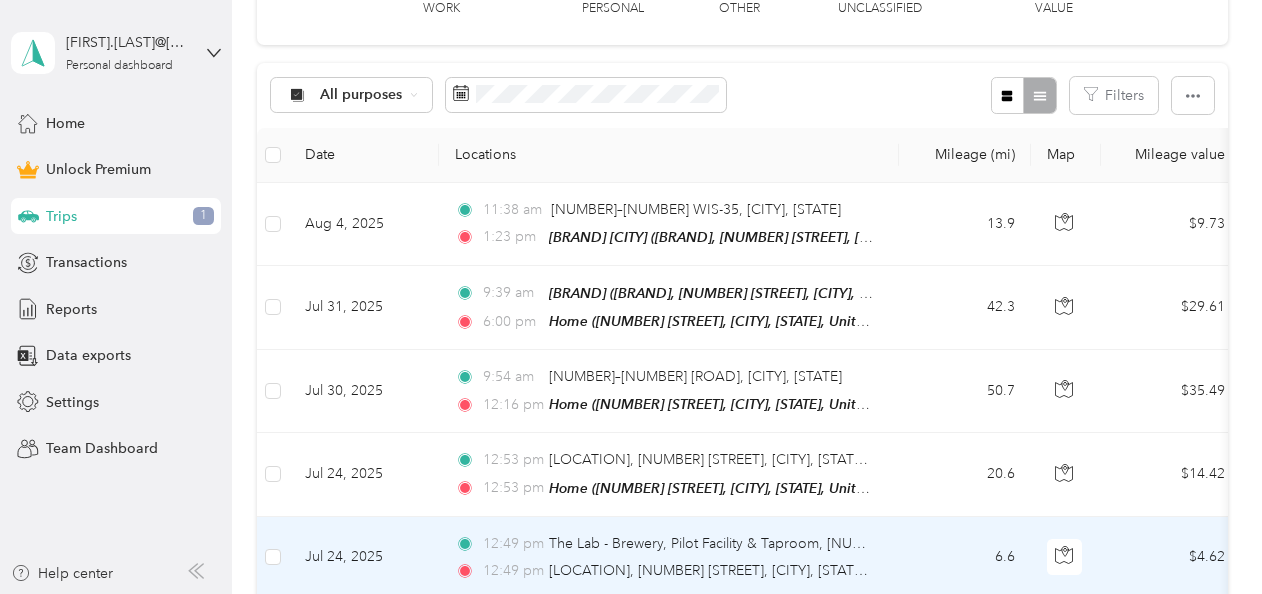 click on "Jul 24, 2025" at bounding box center (364, 558) 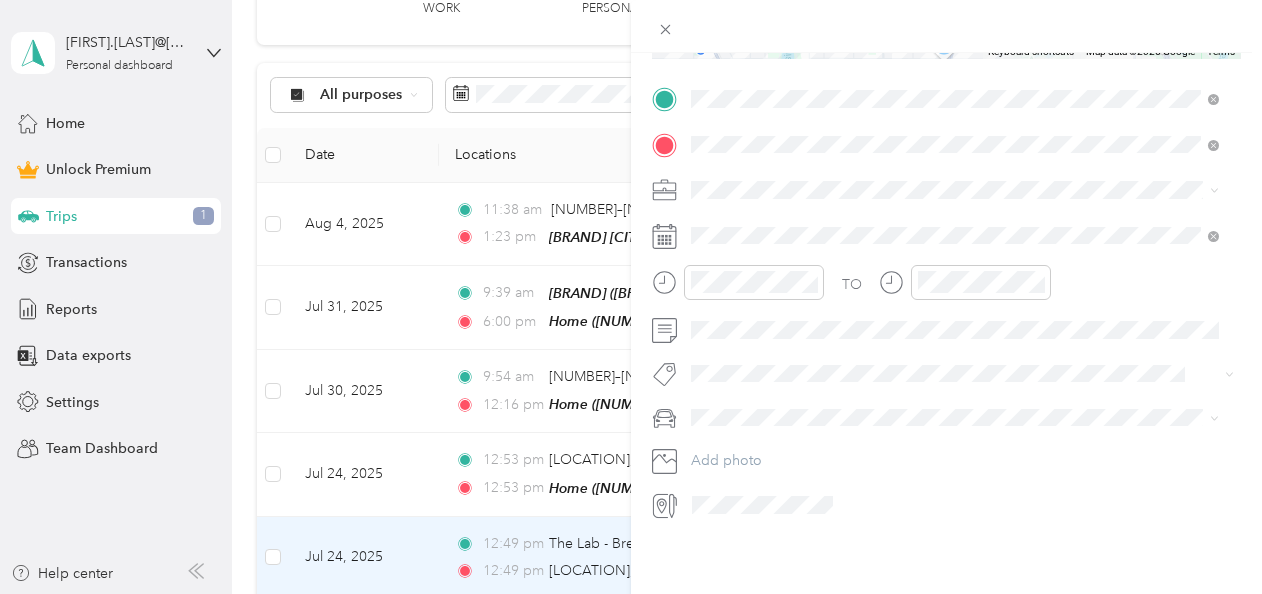 scroll, scrollTop: 397, scrollLeft: 0, axis: vertical 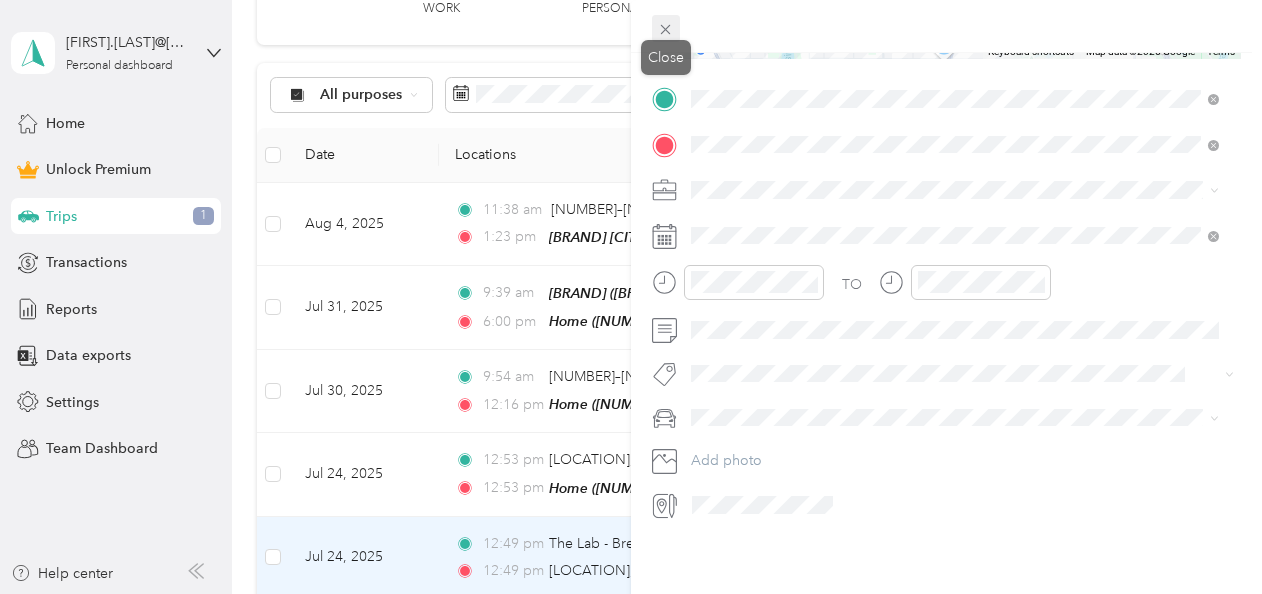 click 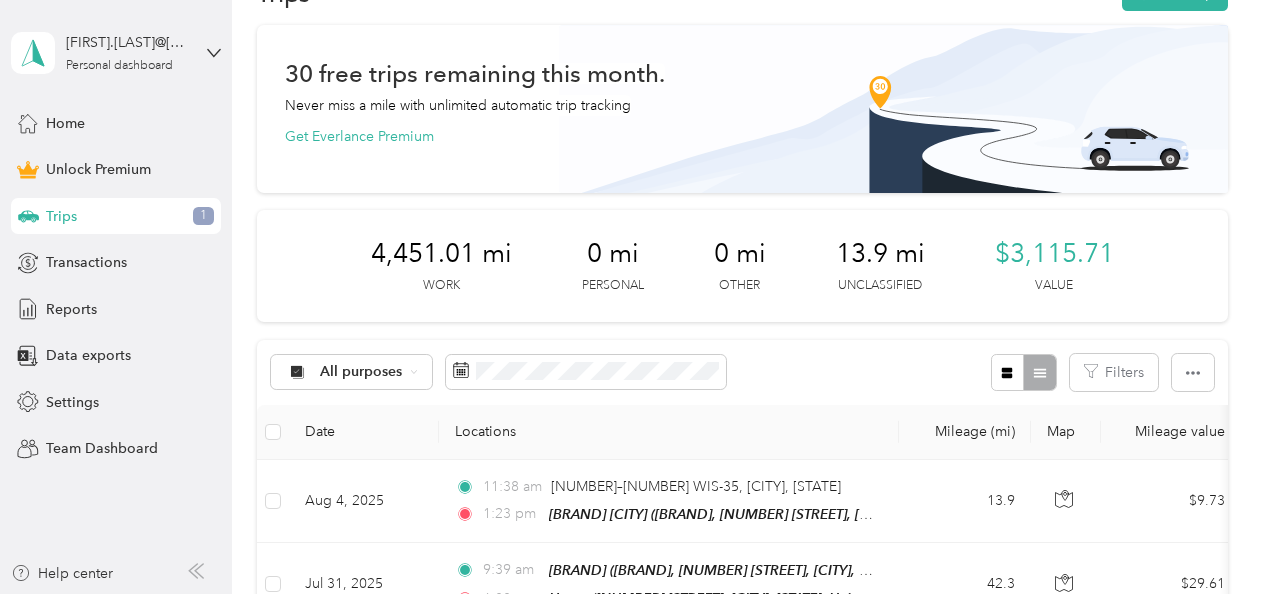 scroll, scrollTop: 0, scrollLeft: 0, axis: both 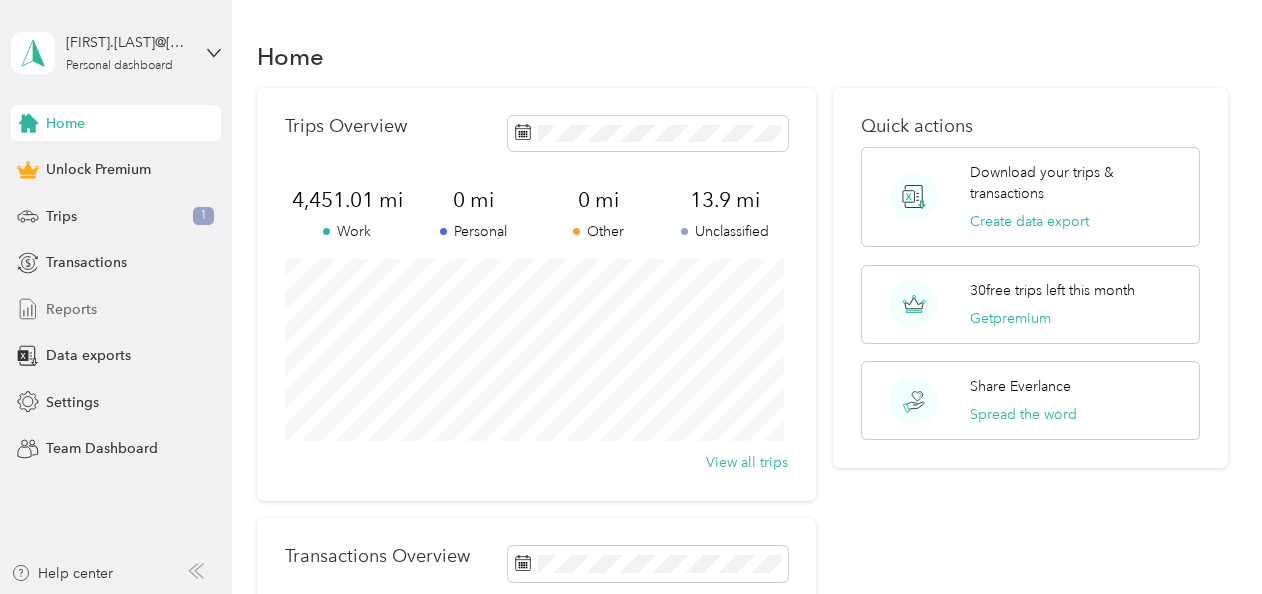 click on "Reports" at bounding box center [71, 309] 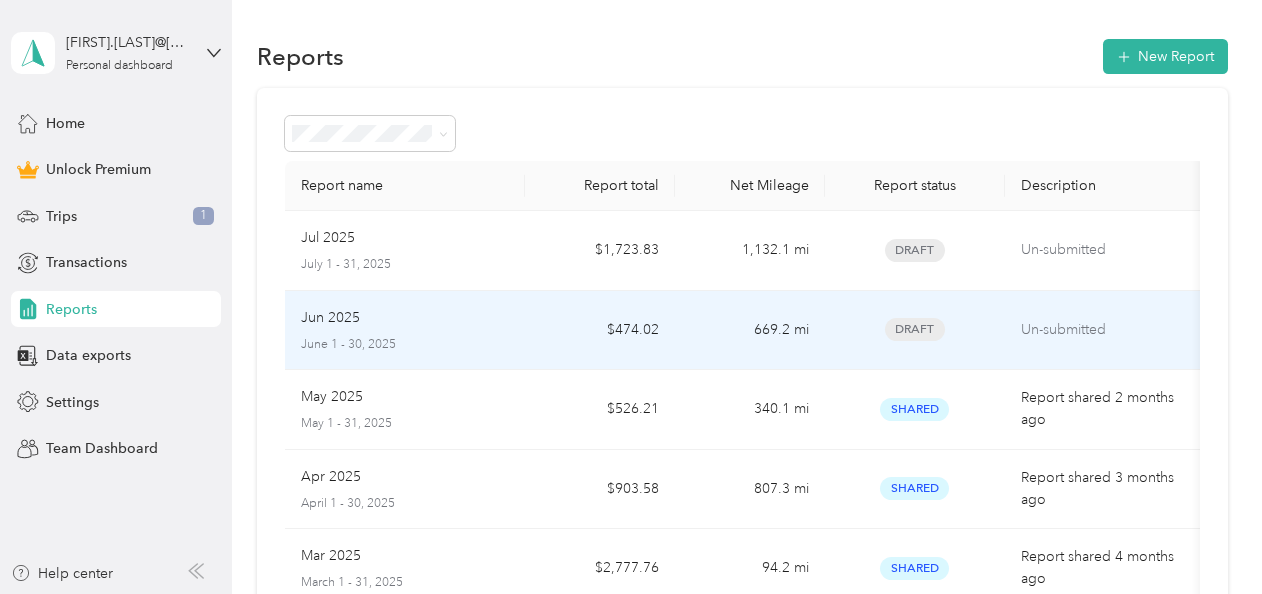 click on "Un-submitted" at bounding box center (1105, 330) 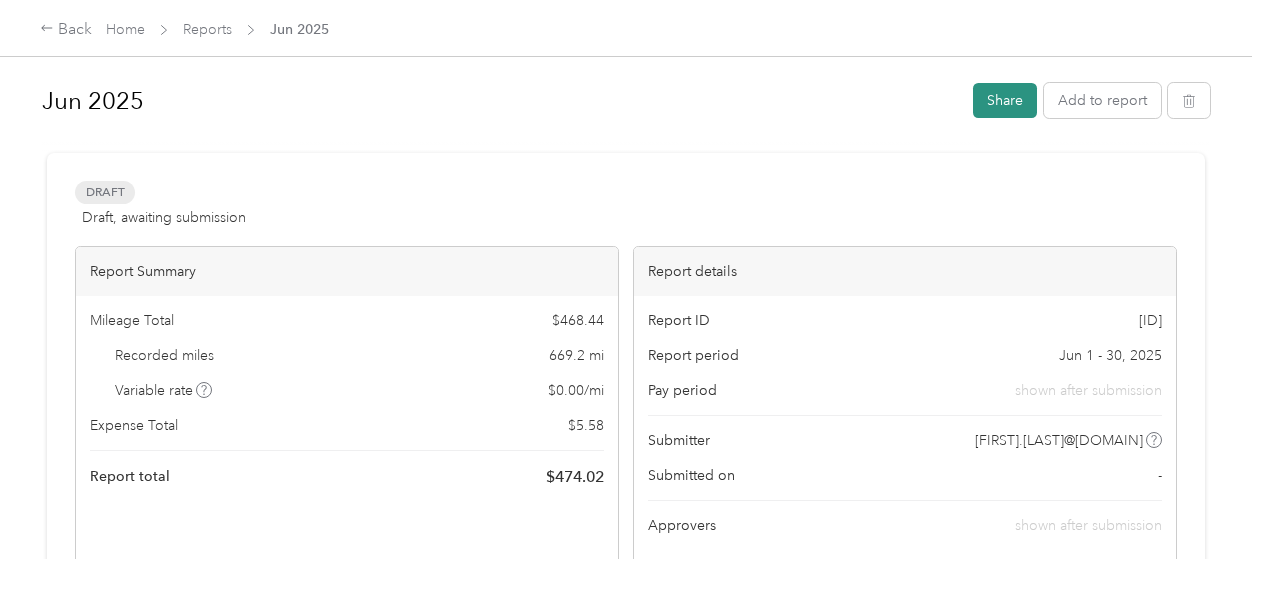 click on "Share" at bounding box center [1005, 100] 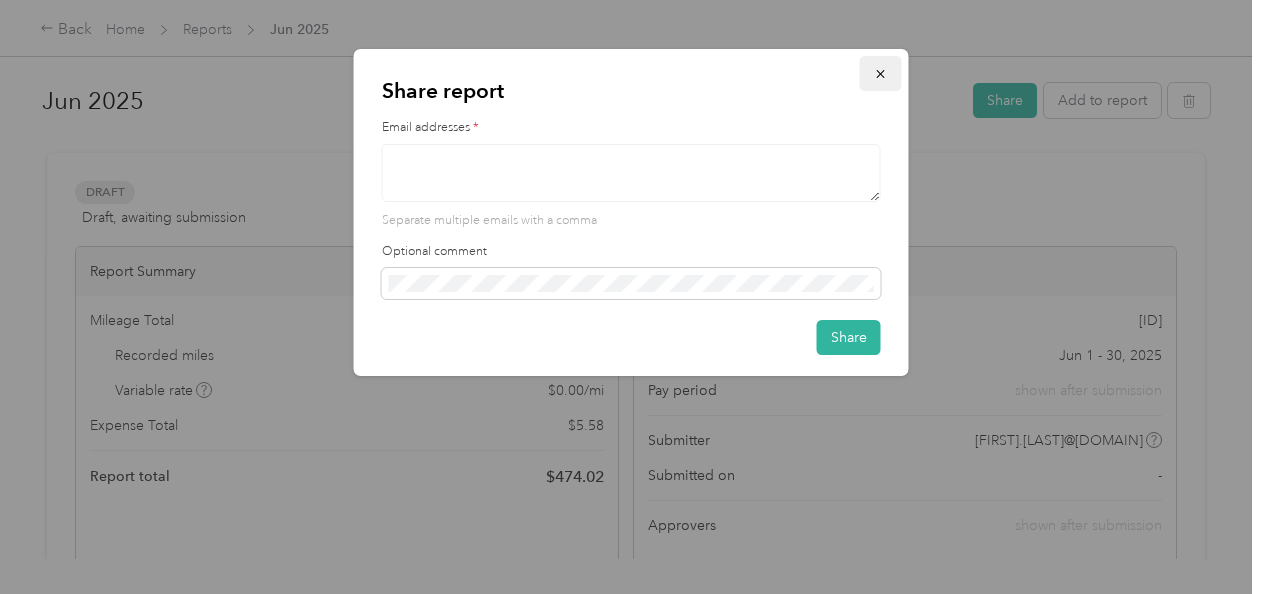 click 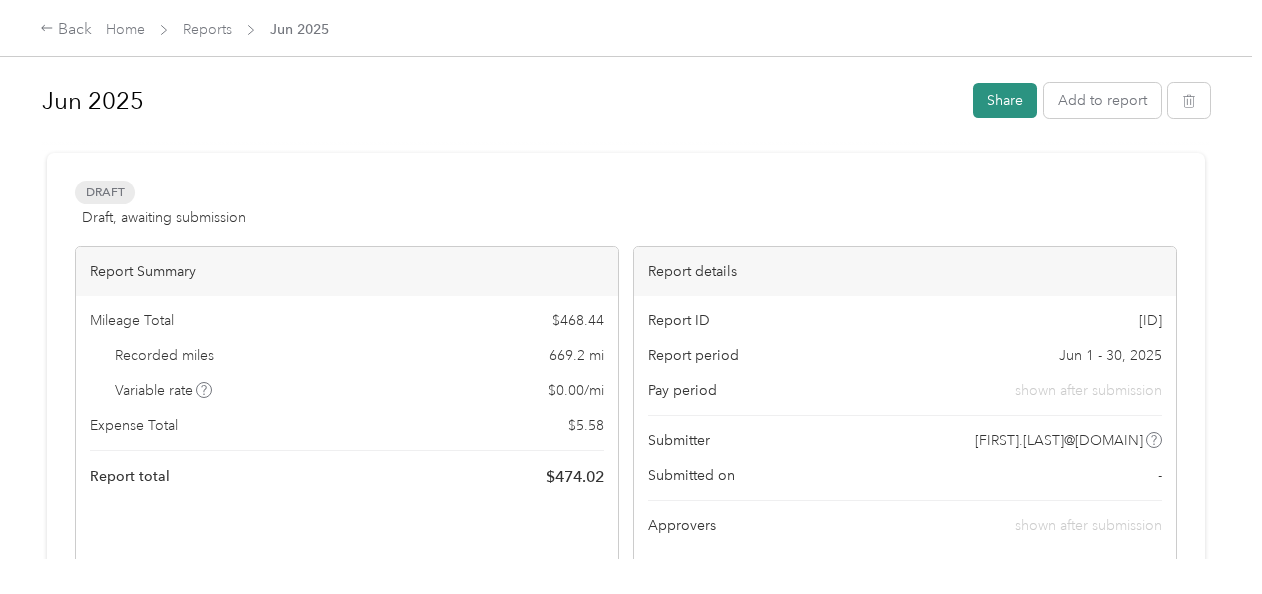 click on "Share" at bounding box center [1005, 100] 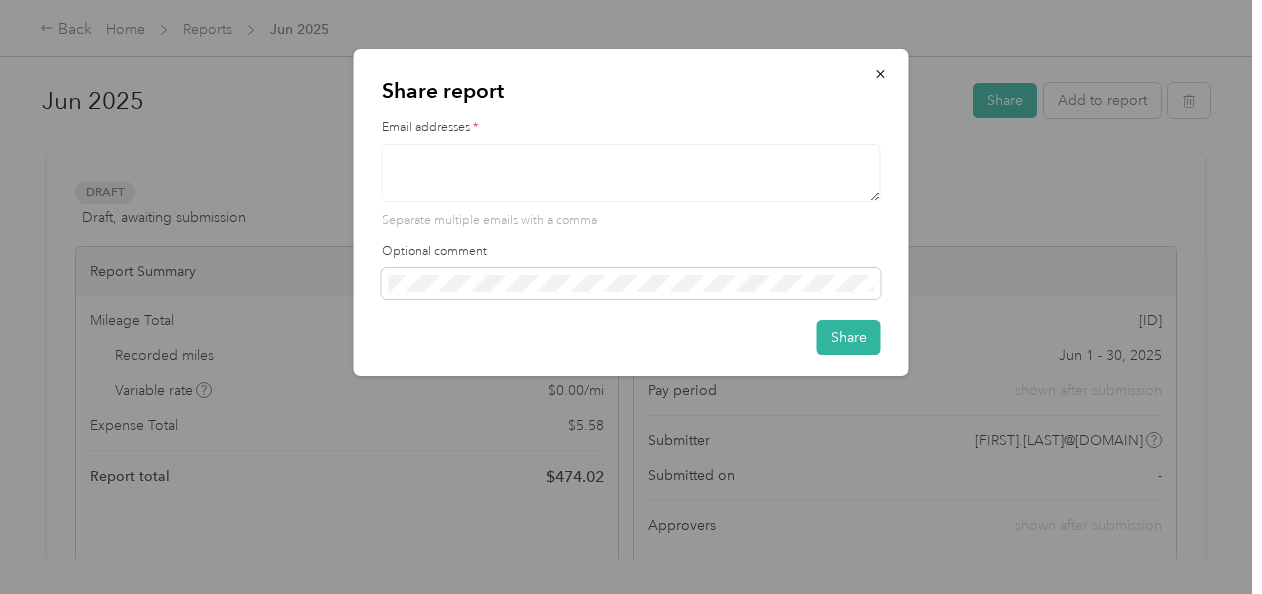 click at bounding box center (631, 173) 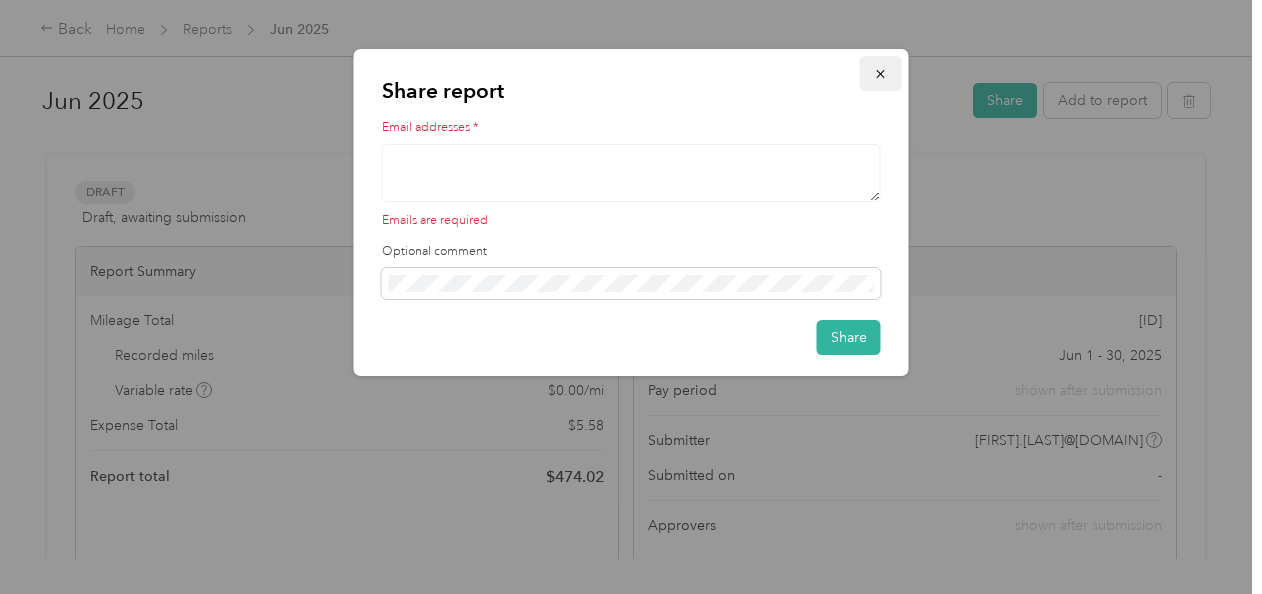click 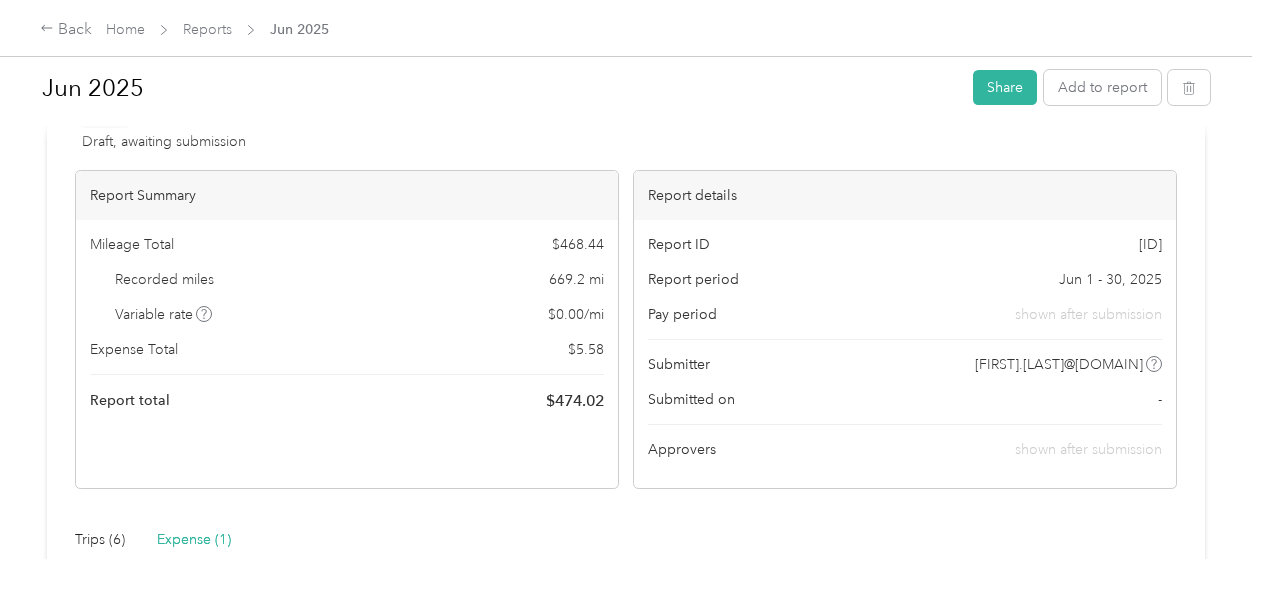 scroll, scrollTop: 0, scrollLeft: 0, axis: both 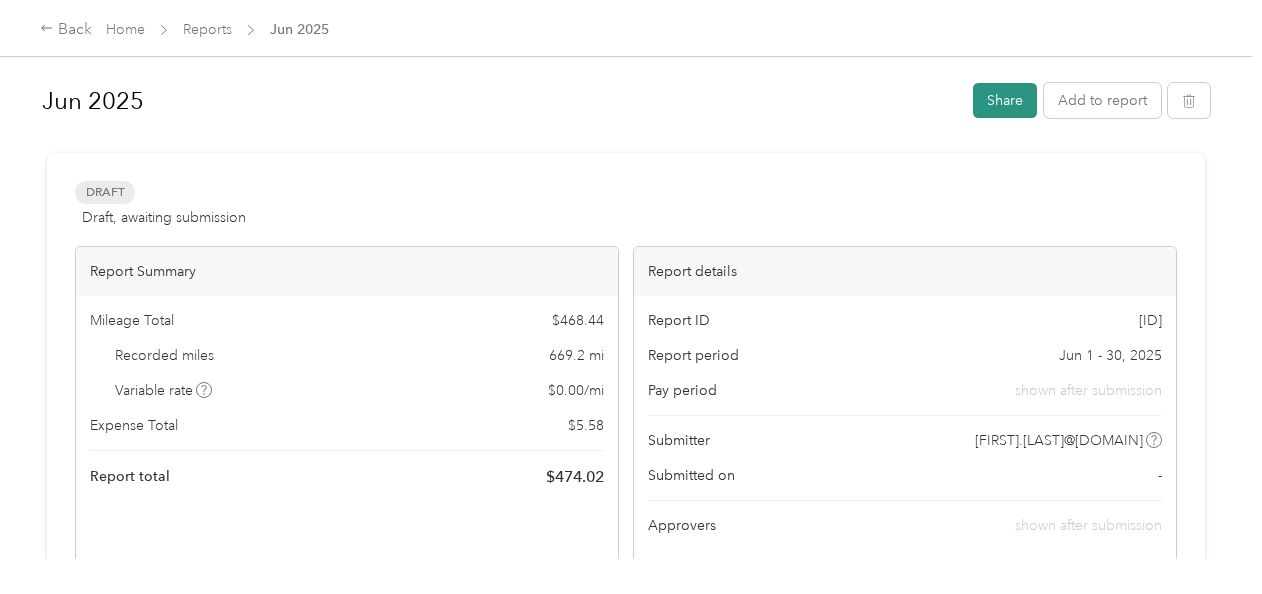 click on "Share" at bounding box center [1005, 100] 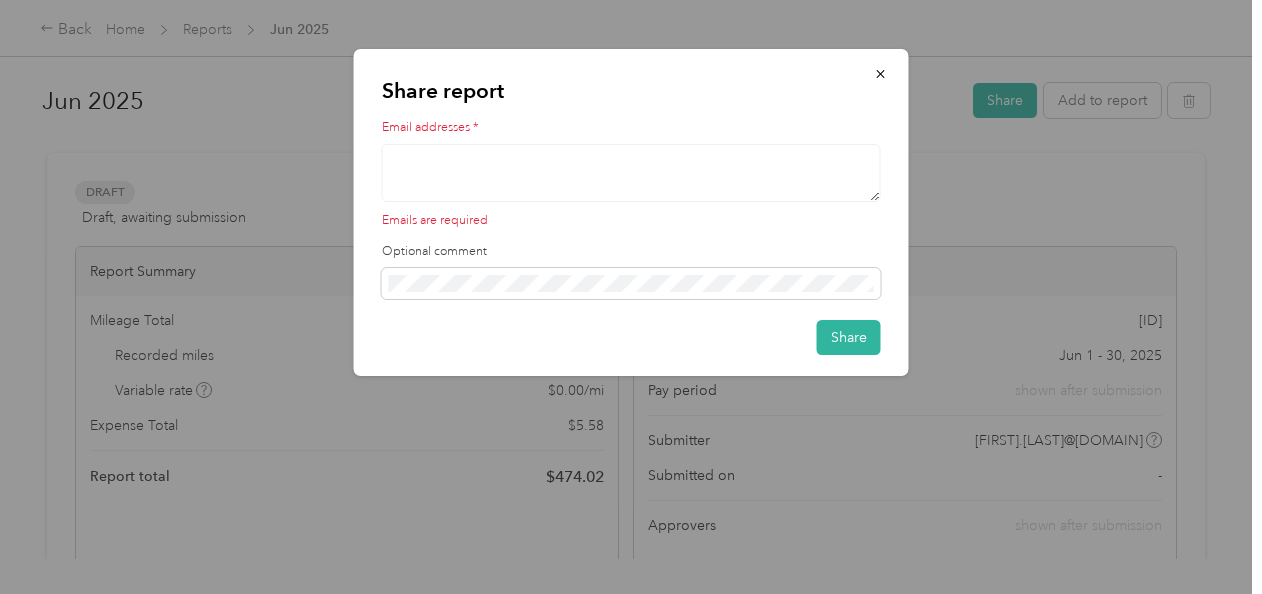 click at bounding box center (631, 173) 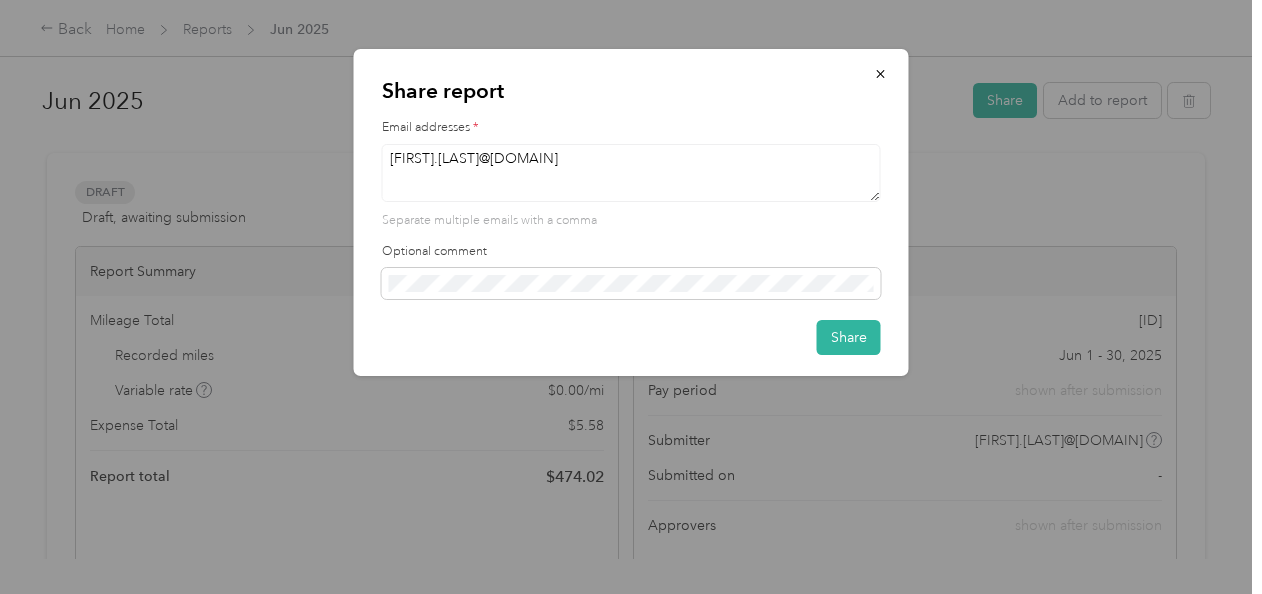 click on "[FIRST].[LAST]@[DOMAIN]" at bounding box center (631, 173) 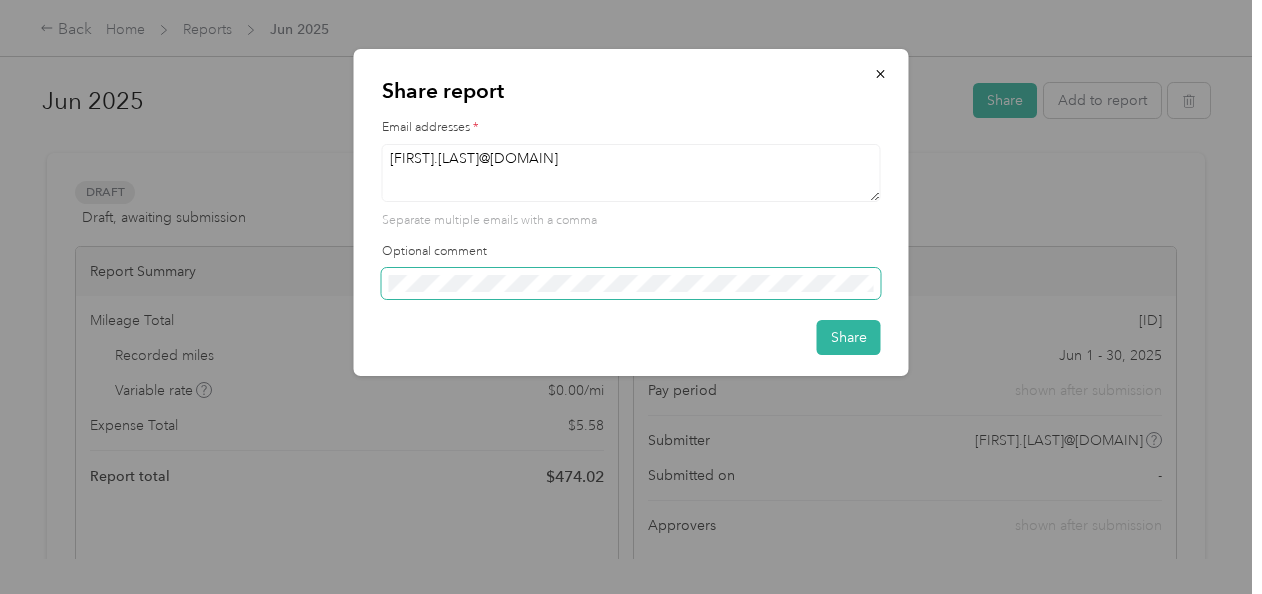 type on "[FIRST].[LAST]@[DOMAIN]" 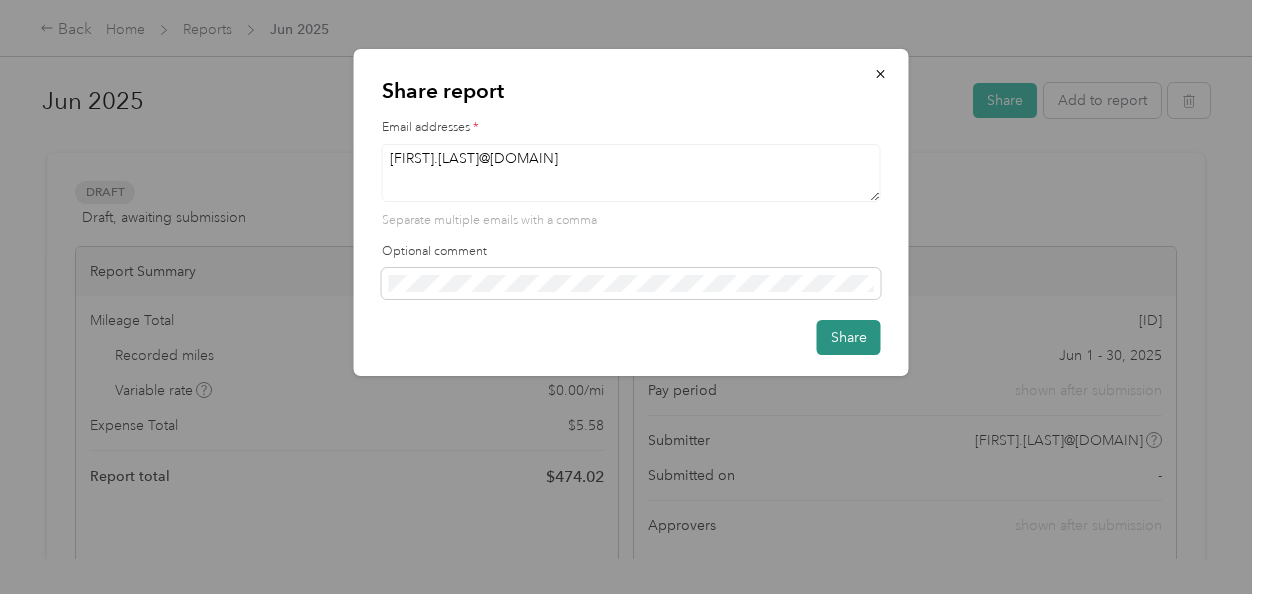 click on "Share" at bounding box center [849, 337] 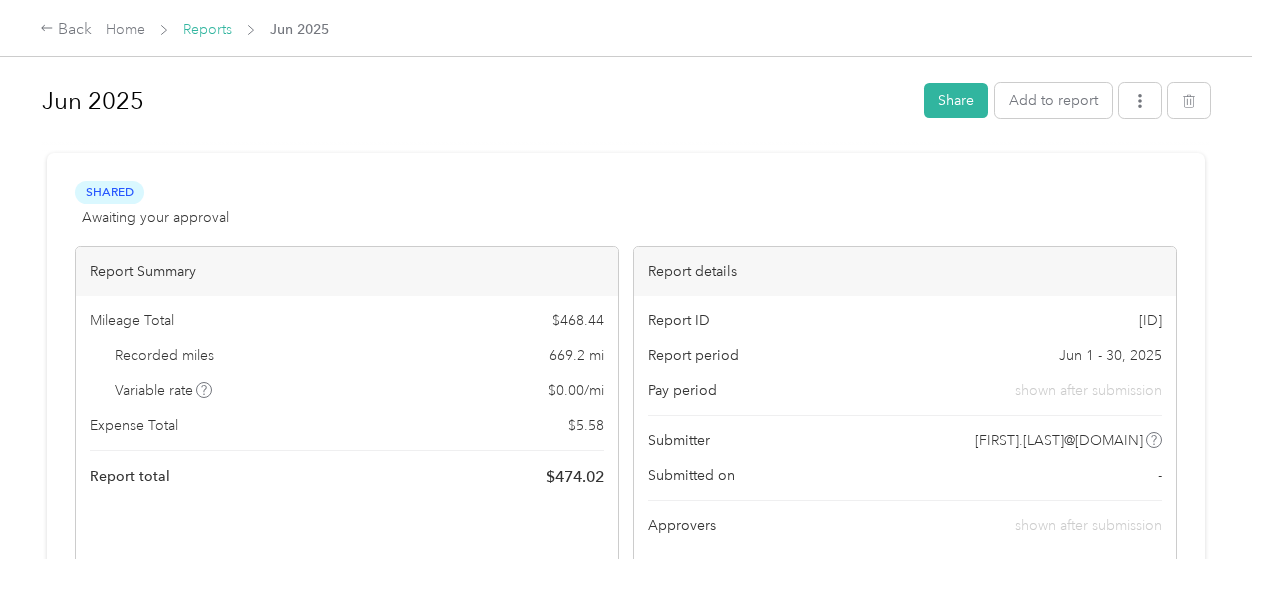 click on "Reports" at bounding box center [207, 29] 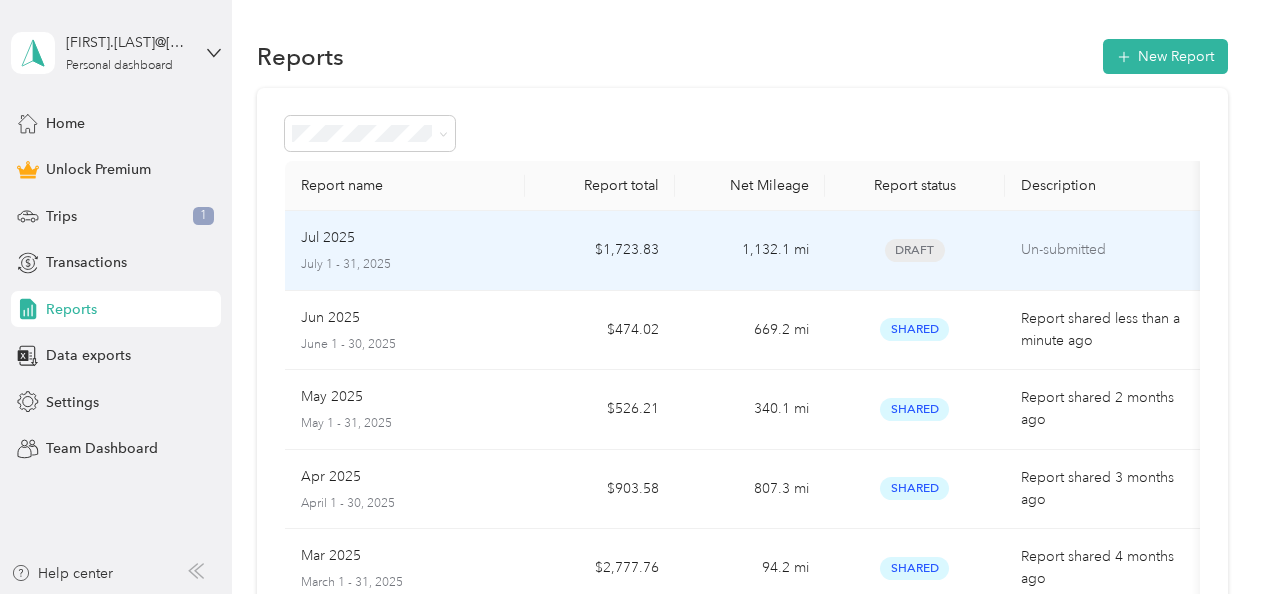 click on "July 1 - 31, 2025" at bounding box center [405, 265] 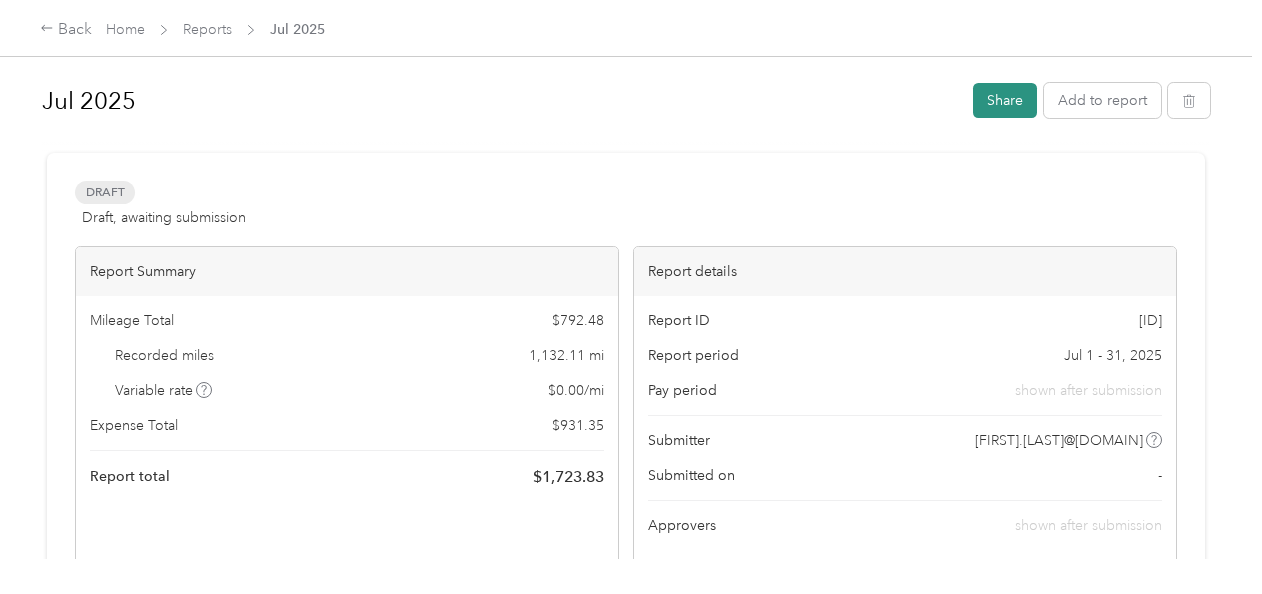 click on "Share" at bounding box center [1005, 100] 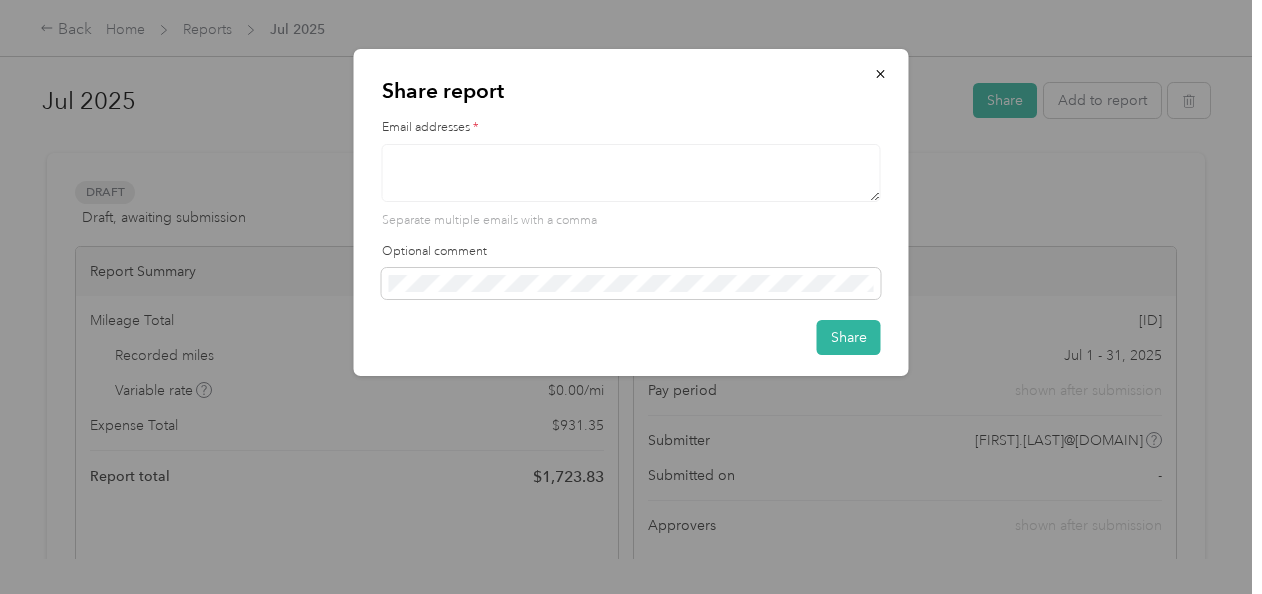 click at bounding box center (631, 173) 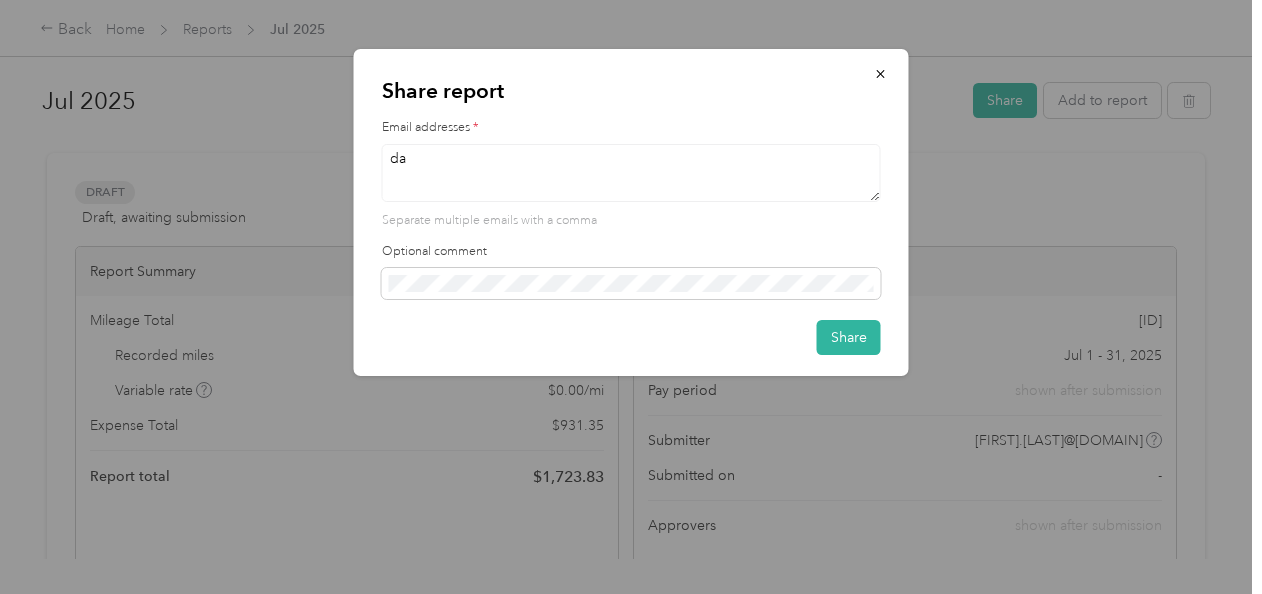 type on "d" 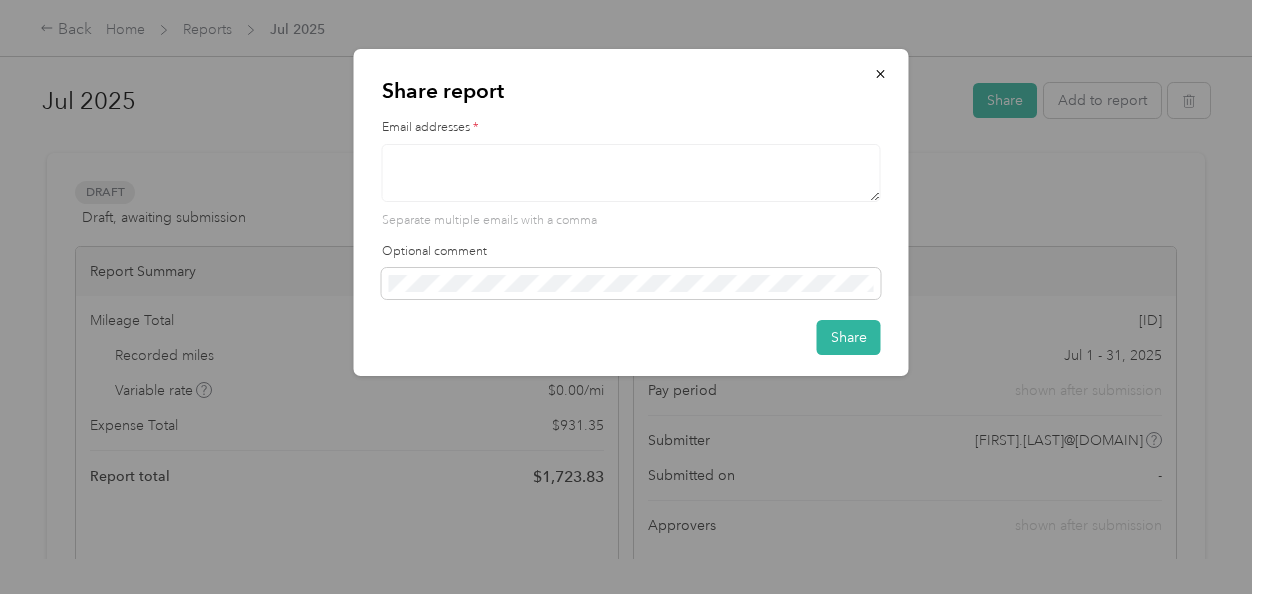 paste on "[FIRST].[LAST]@[DOMAIN]" 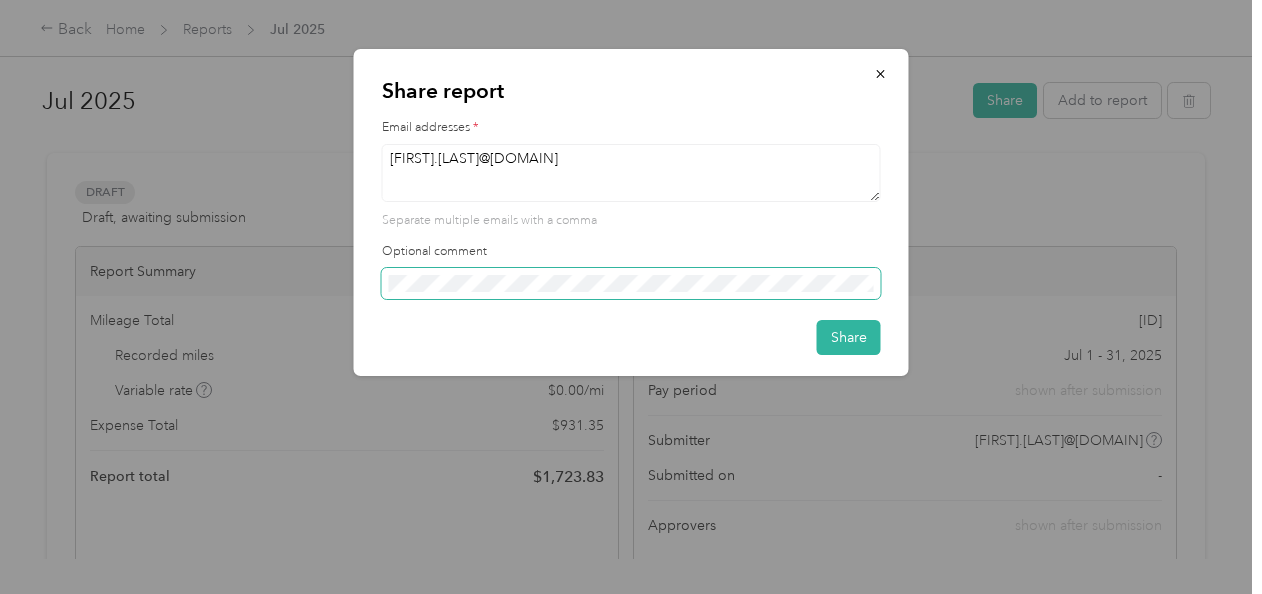 type on "[FIRST].[LAST]@[DOMAIN]" 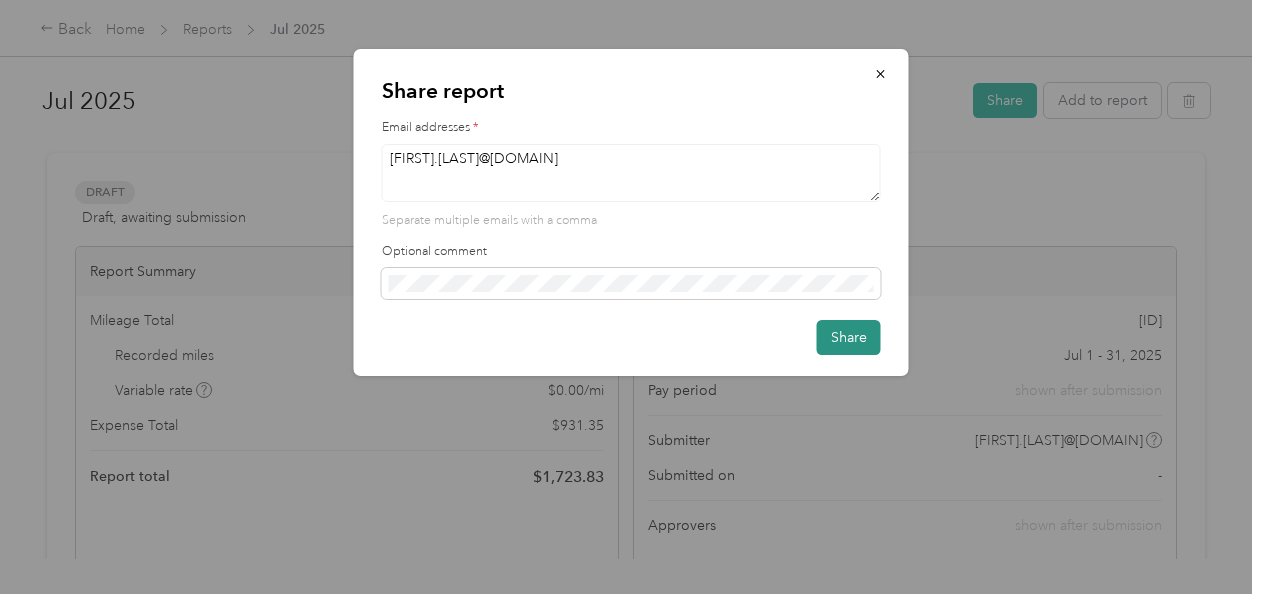 click on "Share" at bounding box center [849, 337] 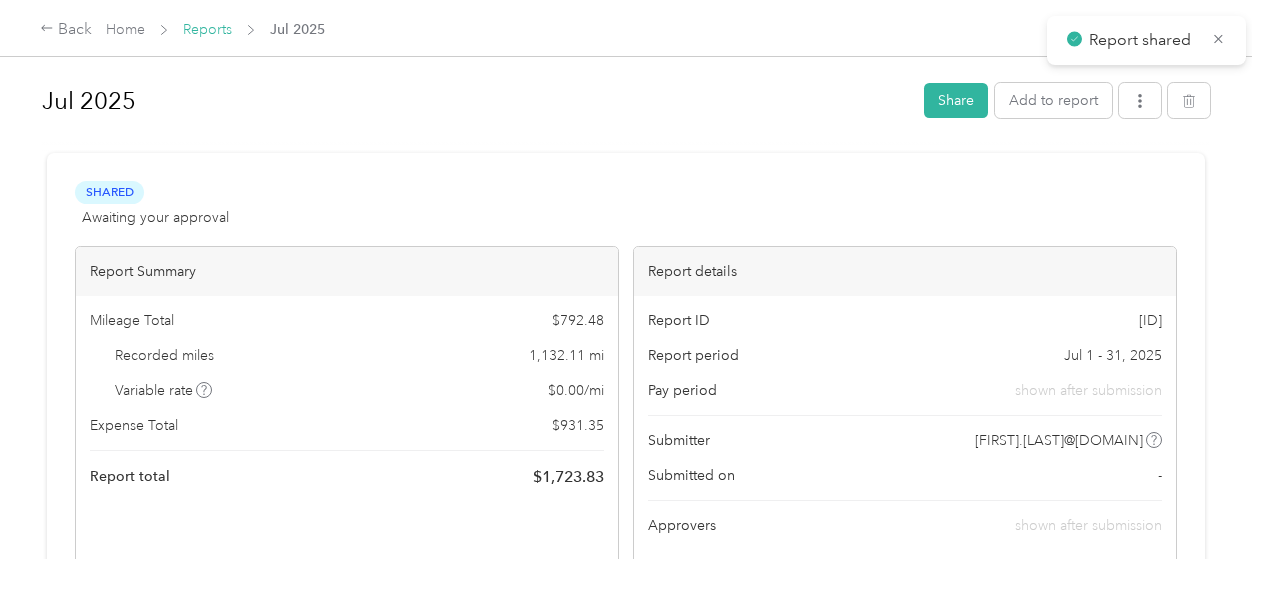 click on "Reports" at bounding box center [207, 29] 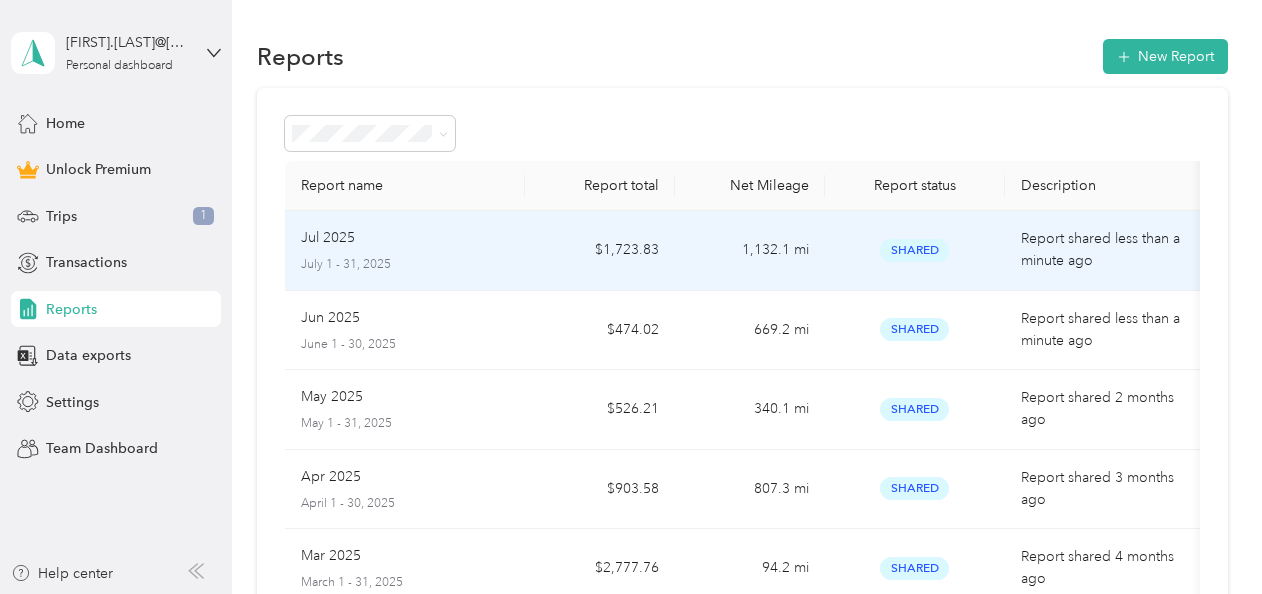 click on "Report shared less than a minute ago" at bounding box center (1105, 250) 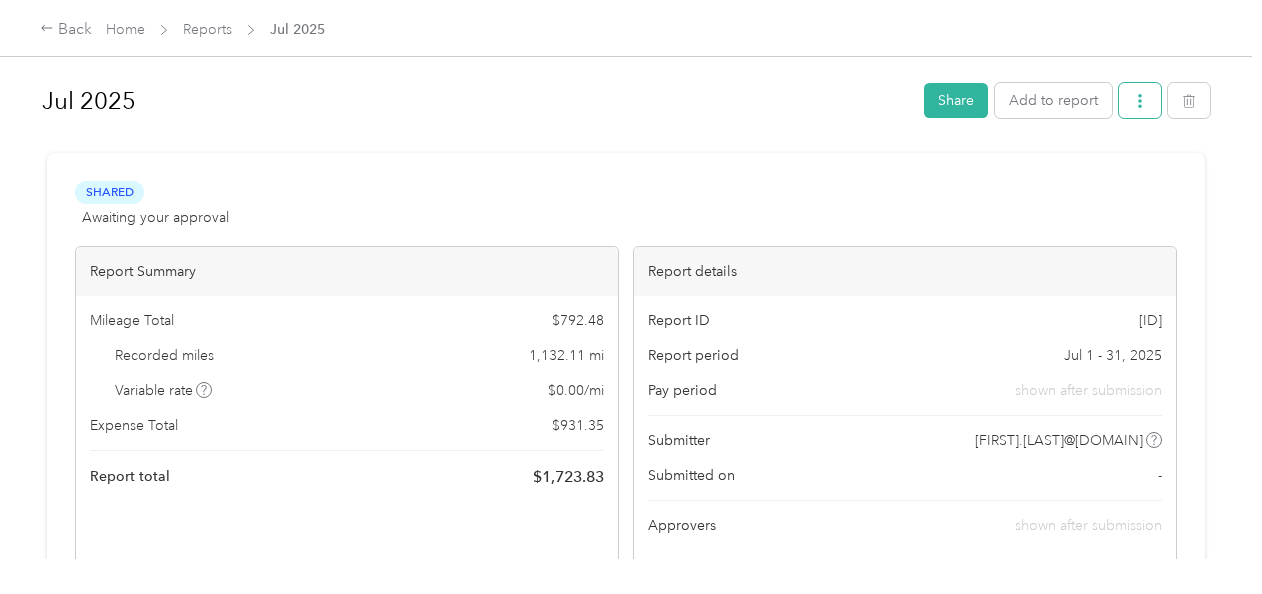click 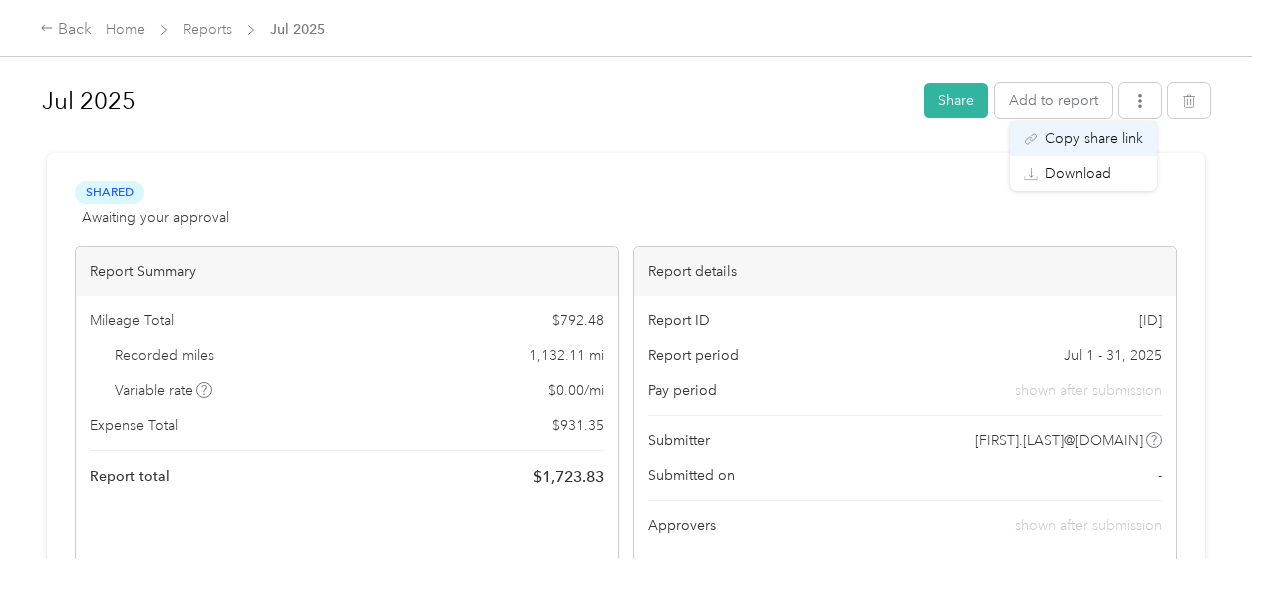 click on "Copy share link" at bounding box center [1094, 138] 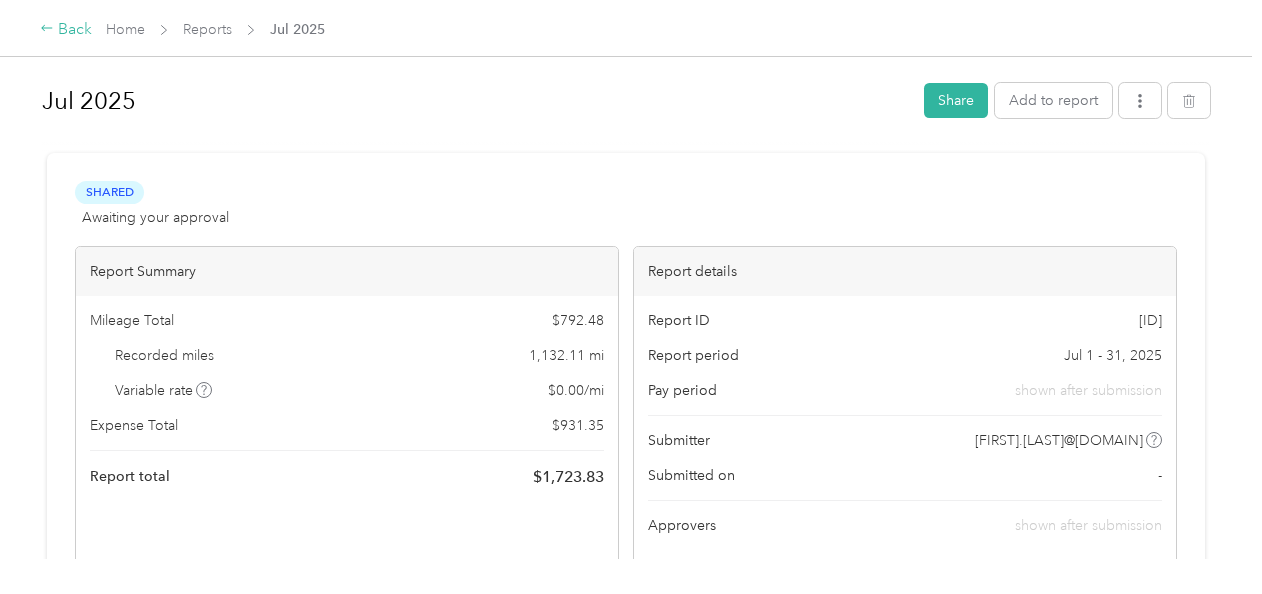 click on "Back" at bounding box center (66, 30) 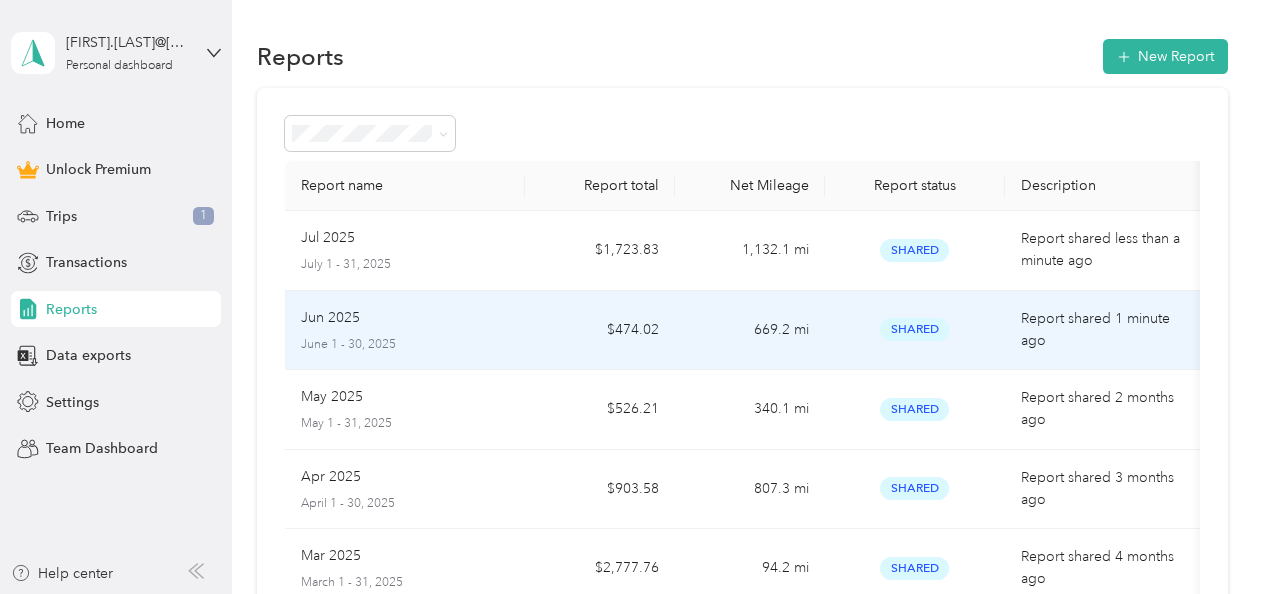 click on "Jun 2025 June 1 - 30, 2025" at bounding box center [405, 330] 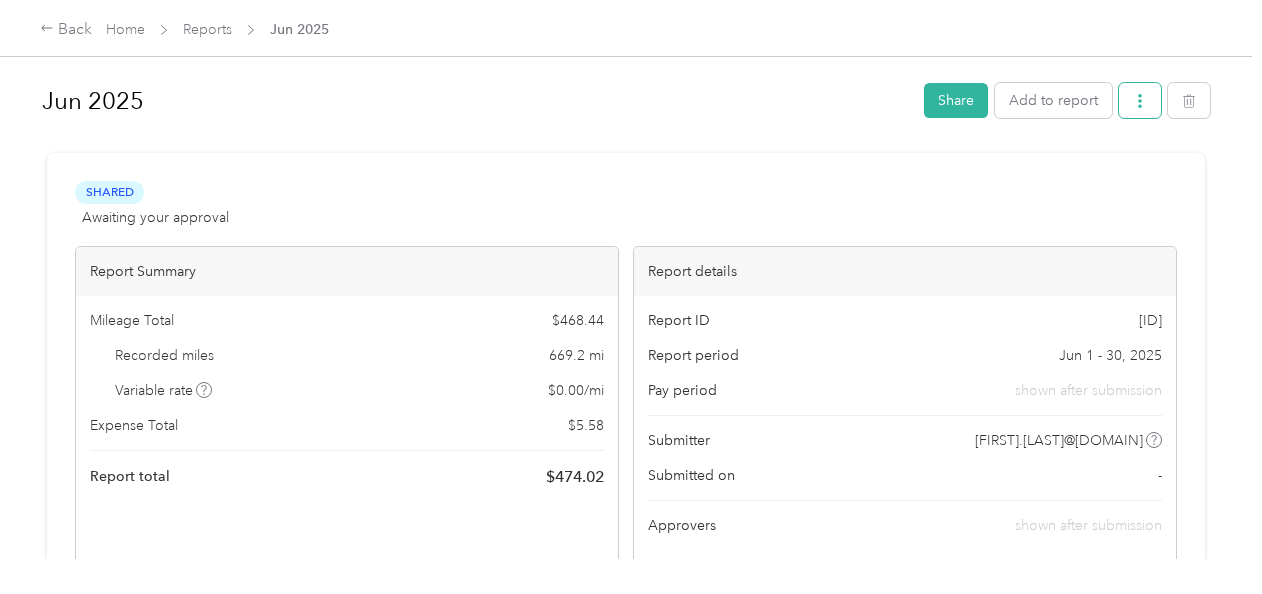 click 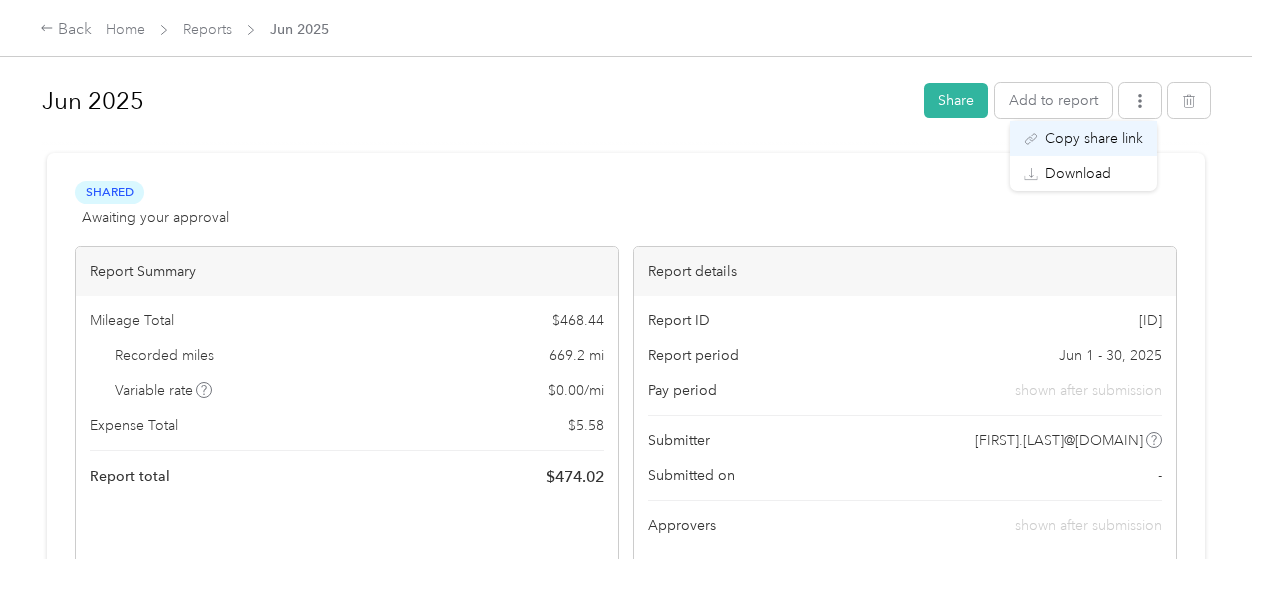 click on "Copy share link" at bounding box center (1094, 138) 